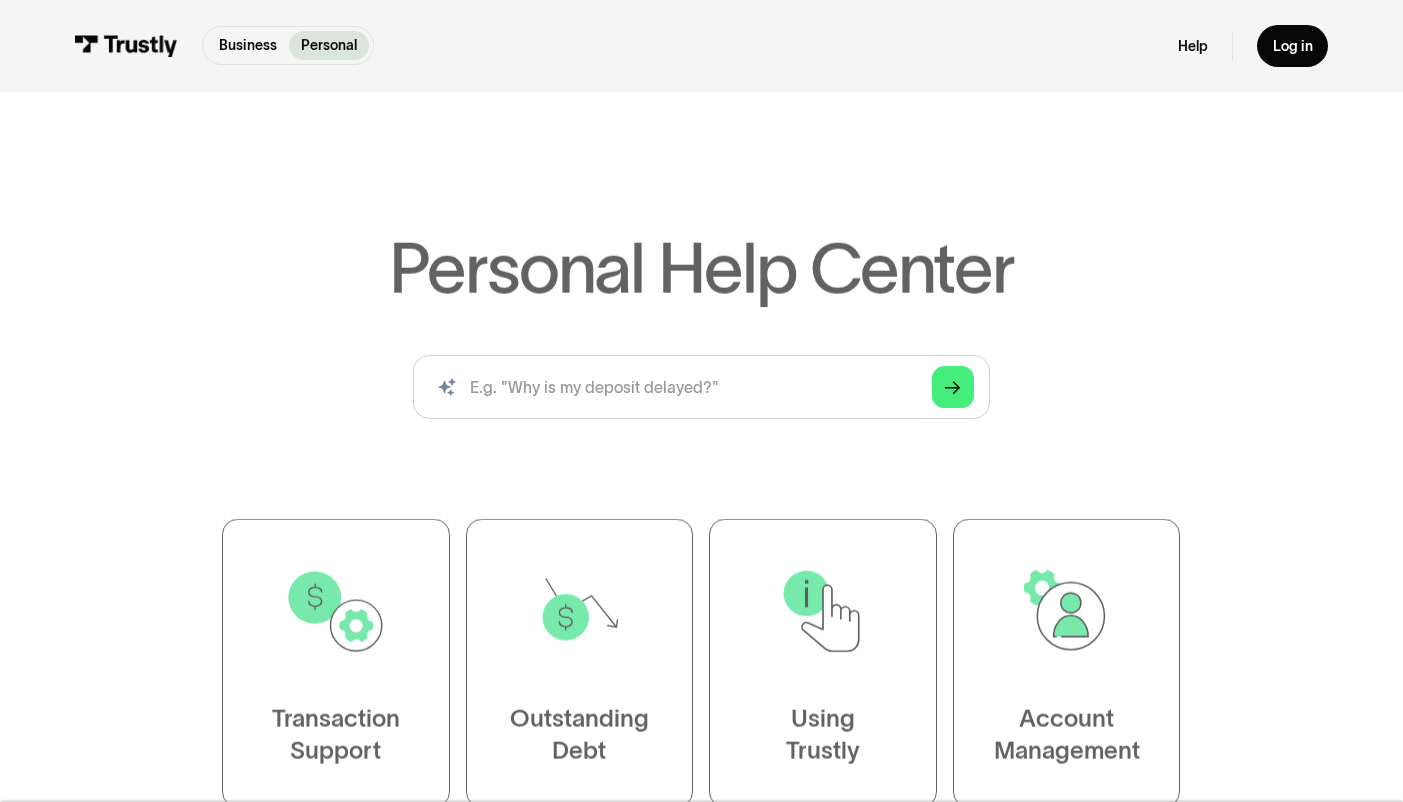 scroll, scrollTop: 0, scrollLeft: 0, axis: both 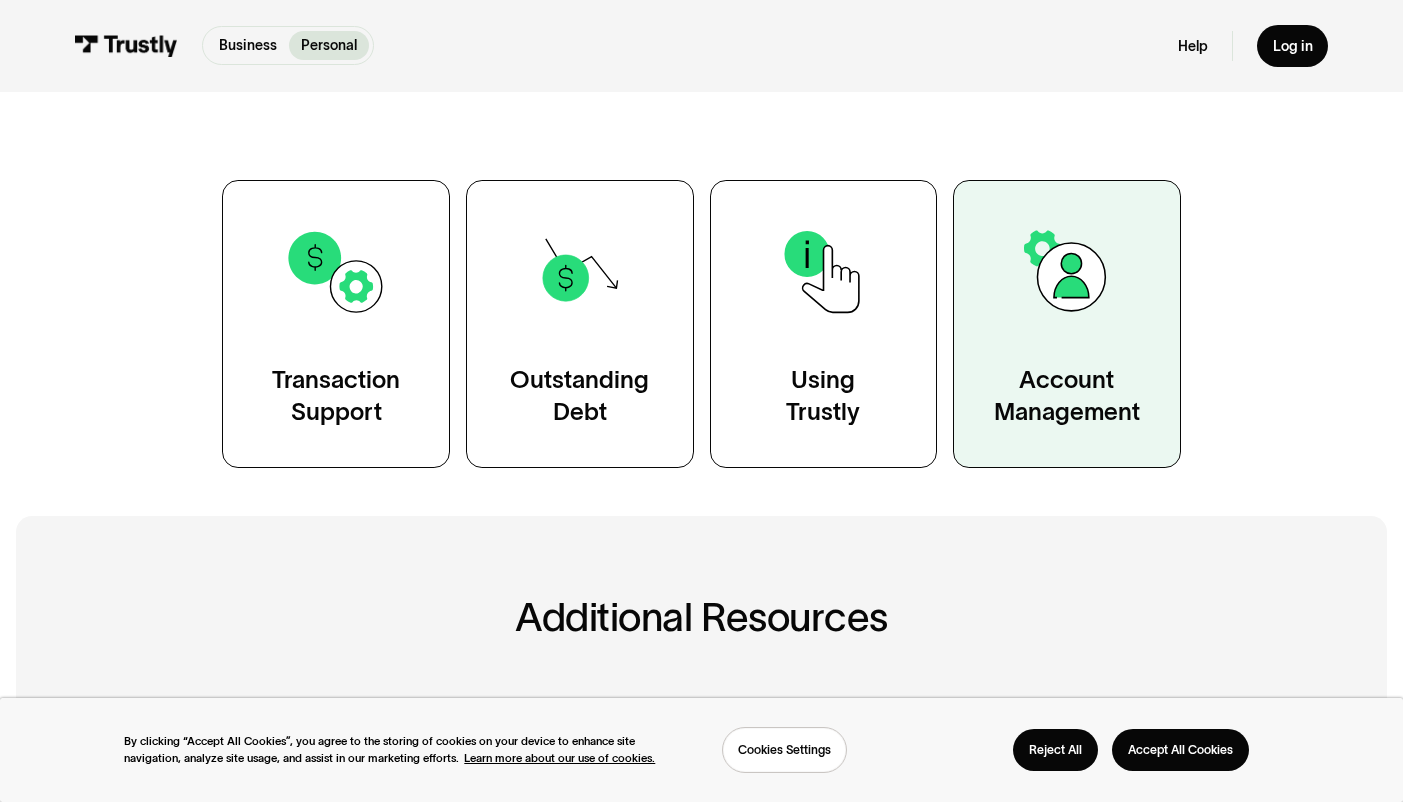 click at bounding box center [1066, 271] 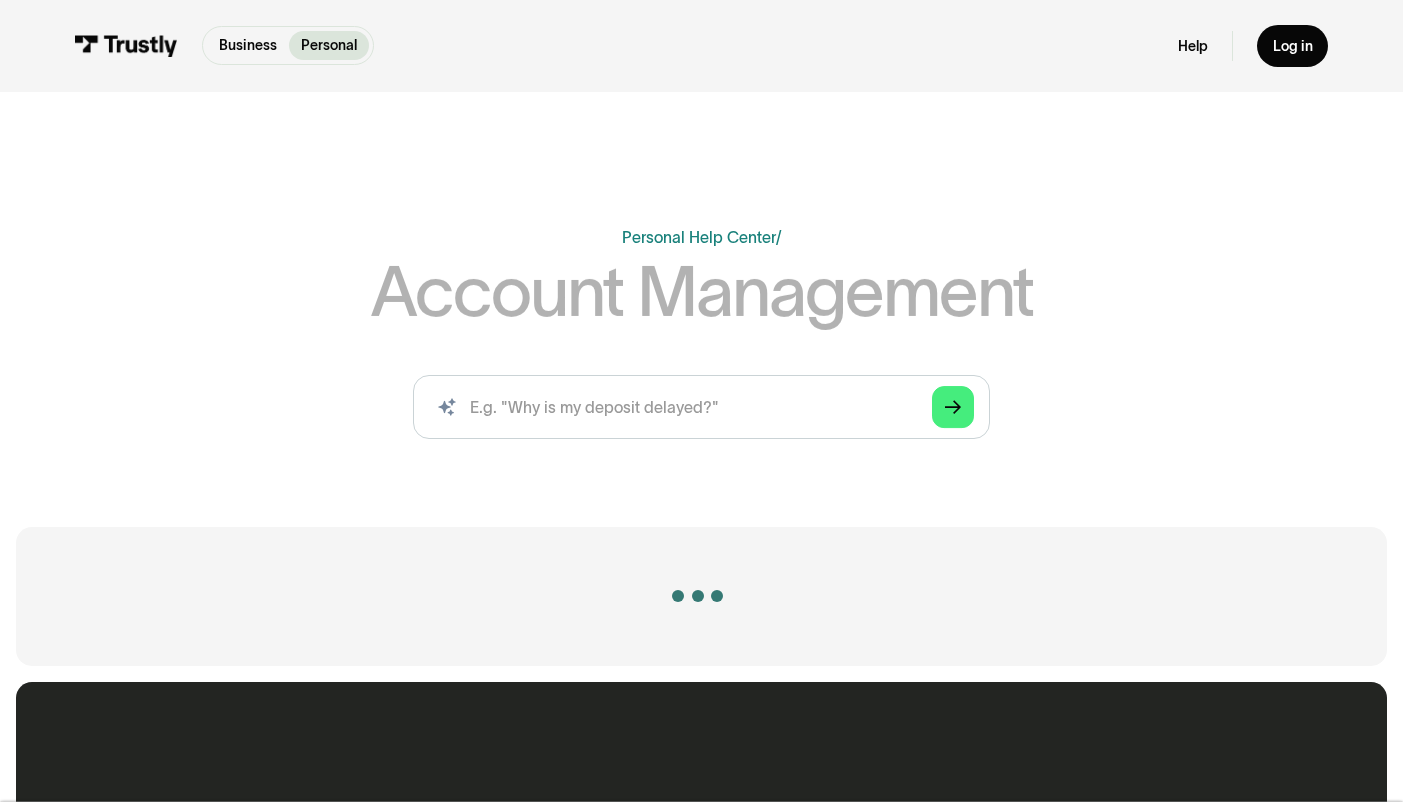 scroll, scrollTop: 0, scrollLeft: 0, axis: both 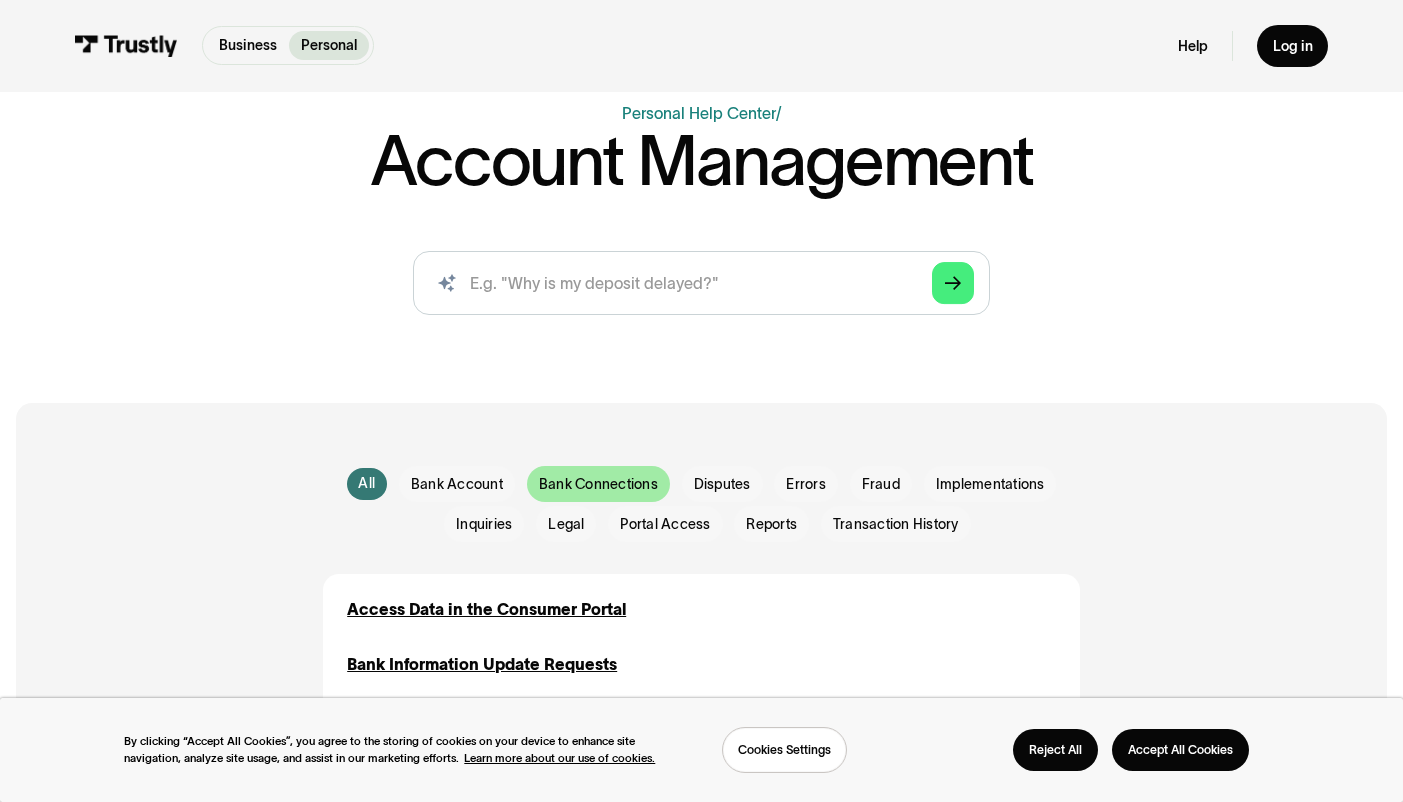 click on "Bank Connections" at bounding box center [598, 485] 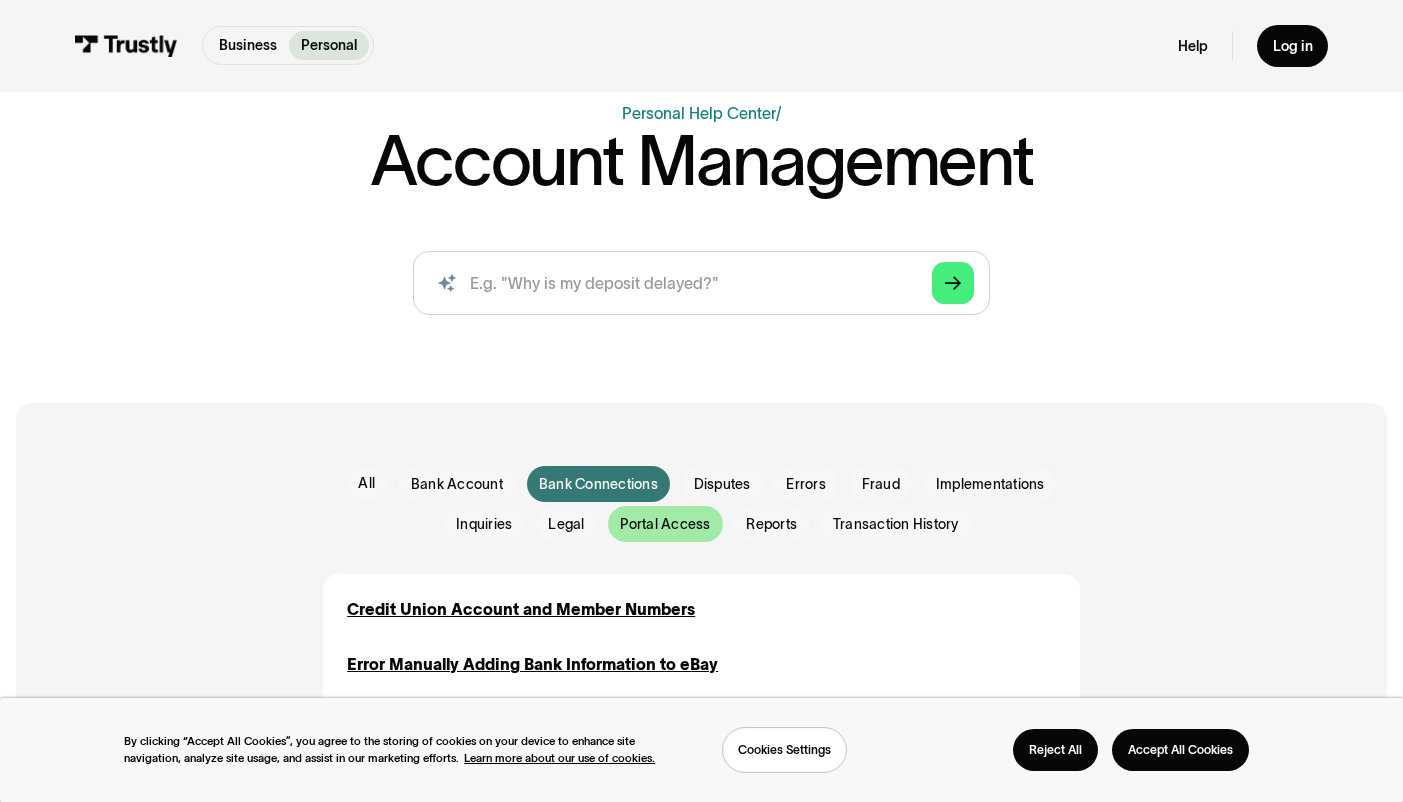 click on "Portal Access" at bounding box center [665, 525] 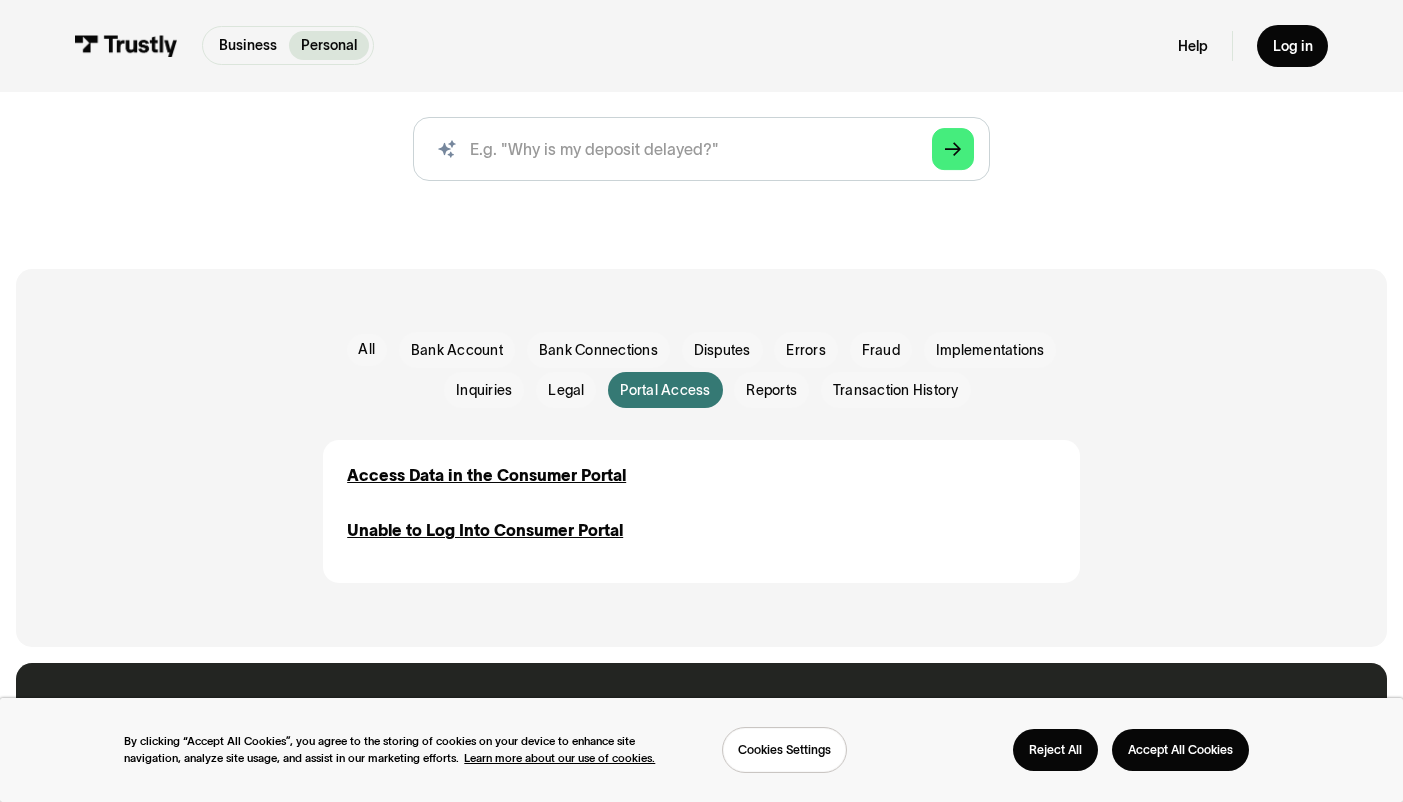 scroll, scrollTop: 268, scrollLeft: 0, axis: vertical 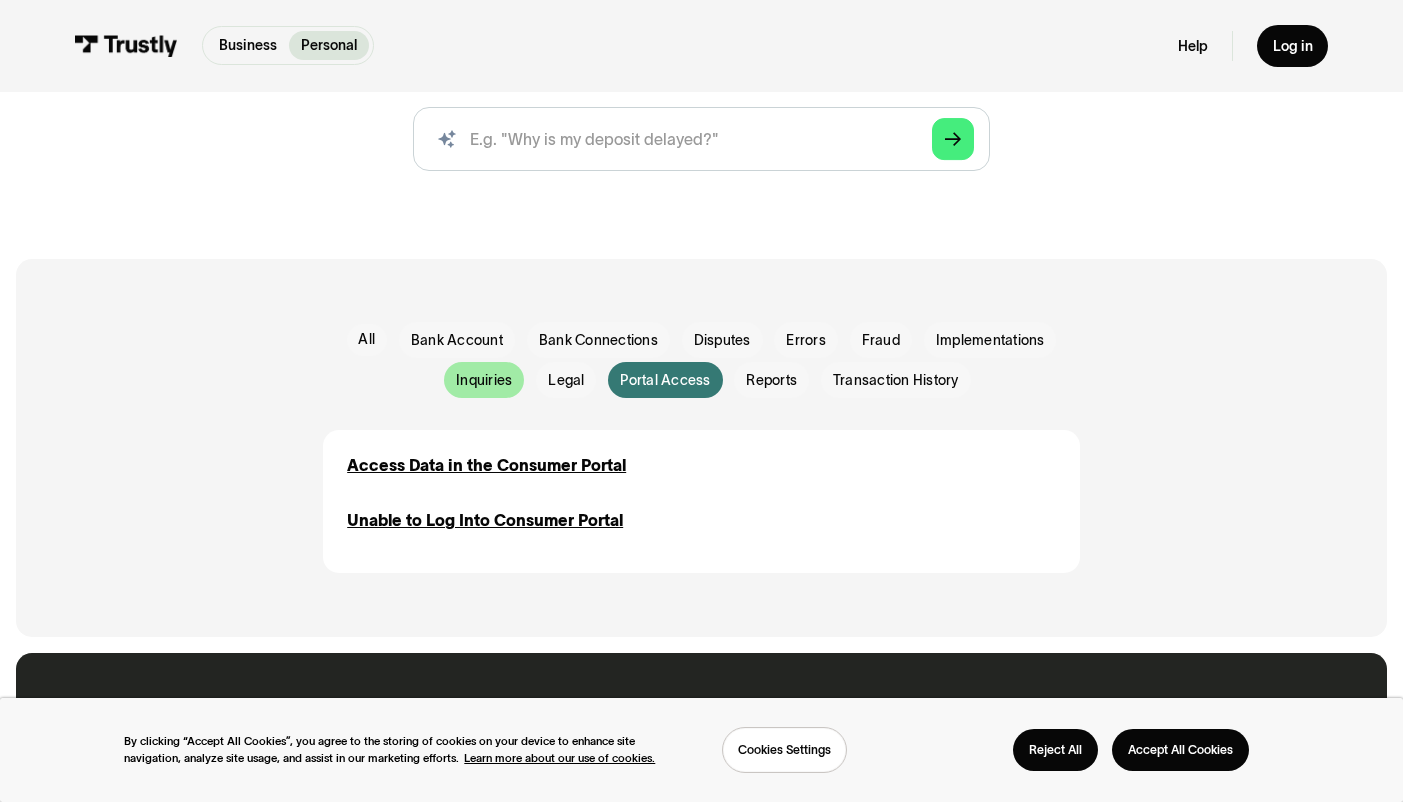 click on "Inquiries" at bounding box center (484, 381) 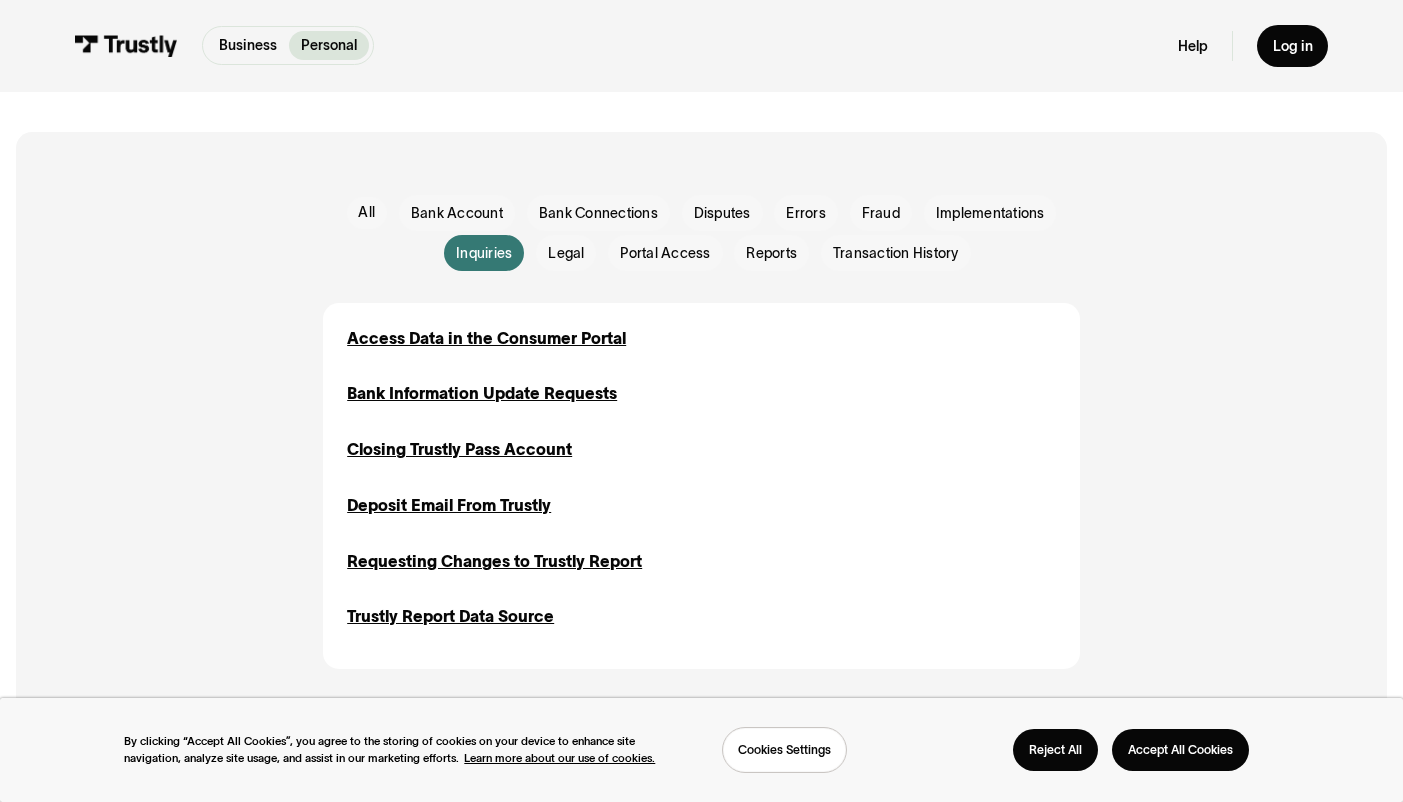 scroll, scrollTop: 391, scrollLeft: 0, axis: vertical 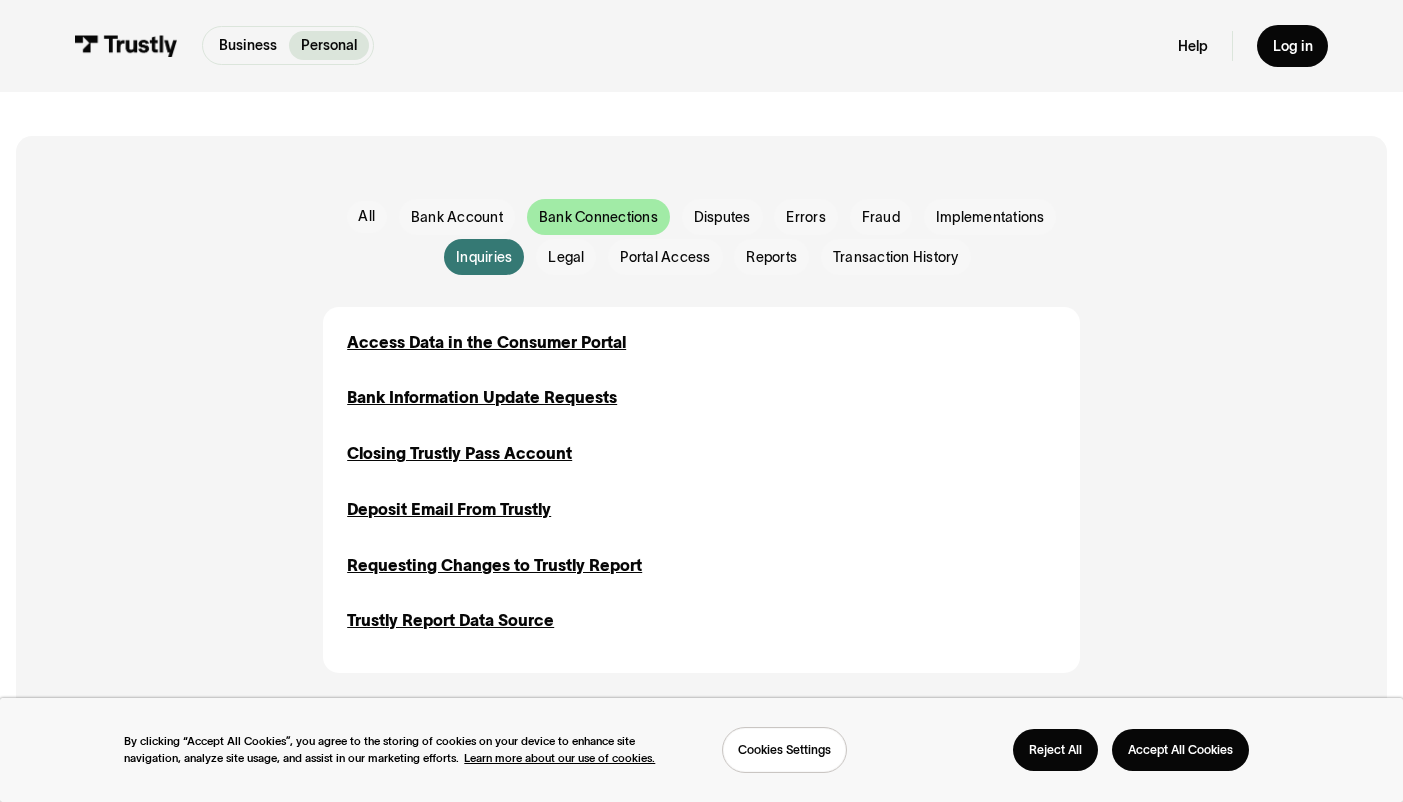 click on "Bank Connections" at bounding box center [598, 218] 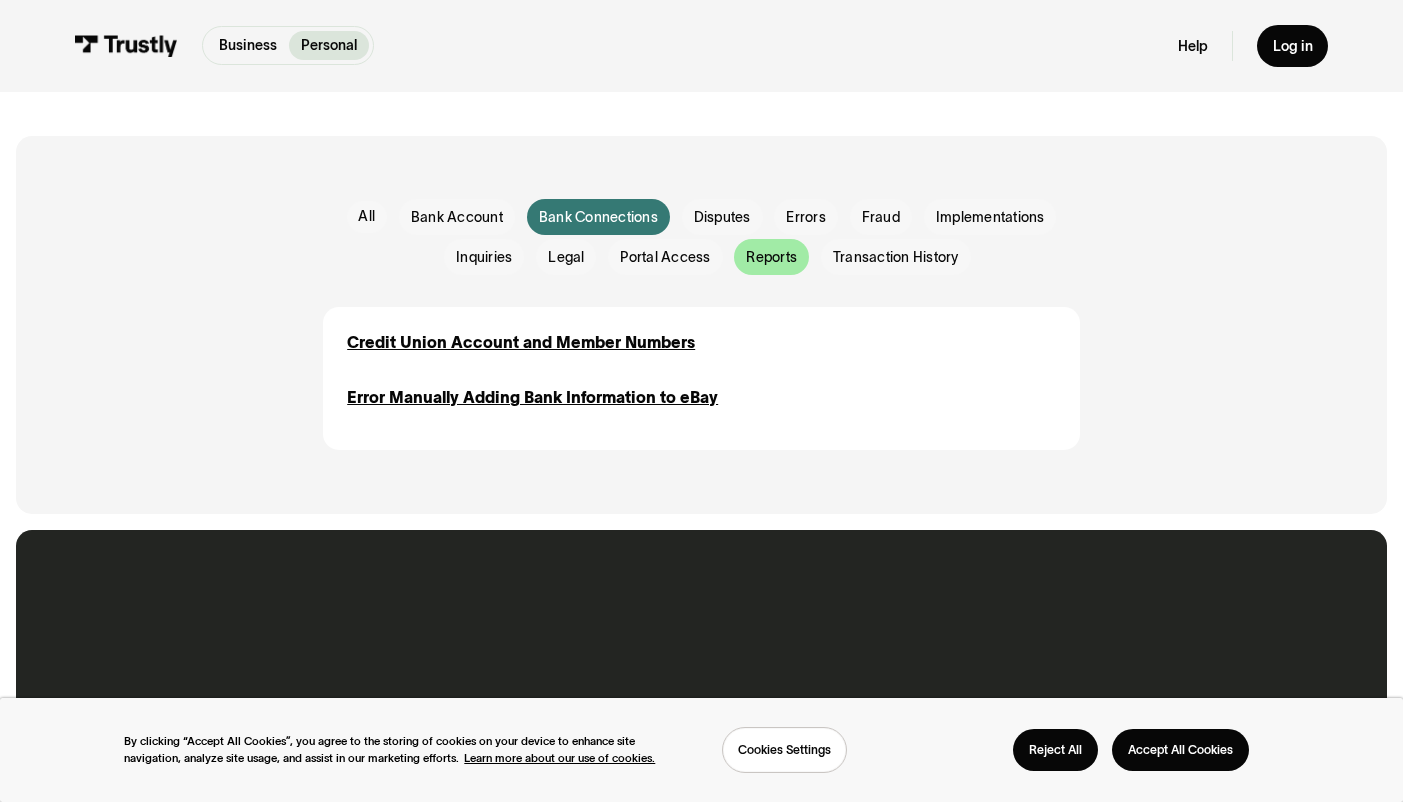 click on "Reports" at bounding box center [771, 258] 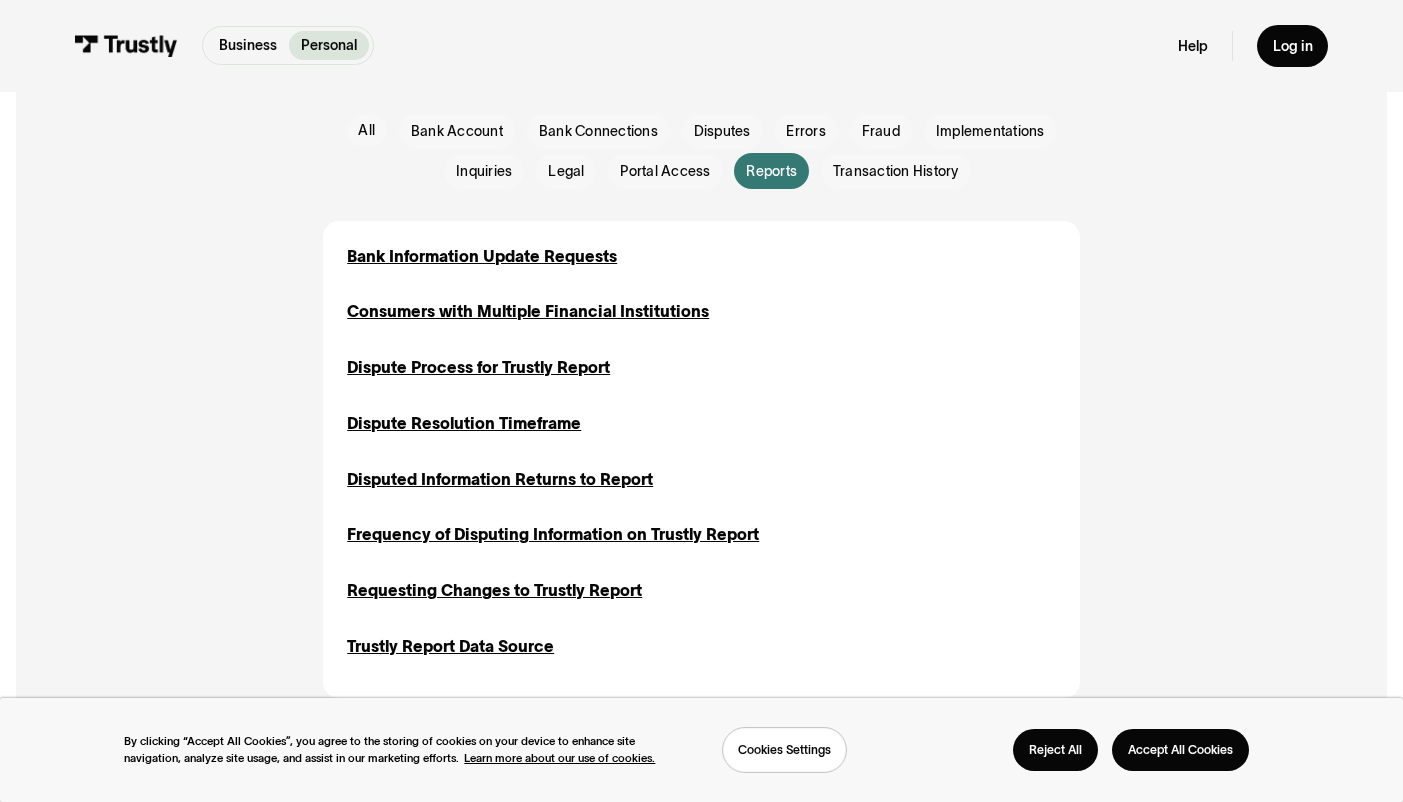 scroll, scrollTop: 481, scrollLeft: 0, axis: vertical 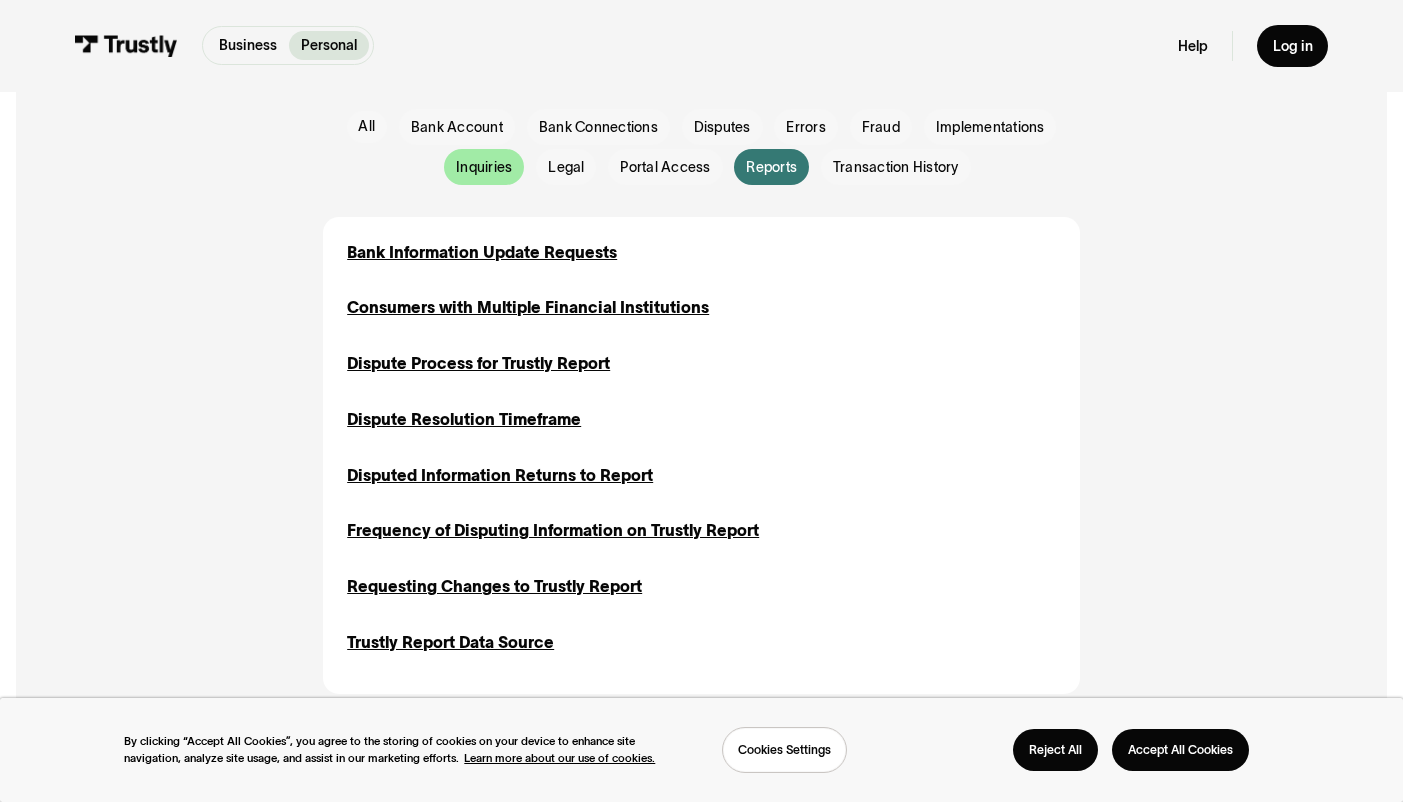 click on "Inquiries" at bounding box center [484, 168] 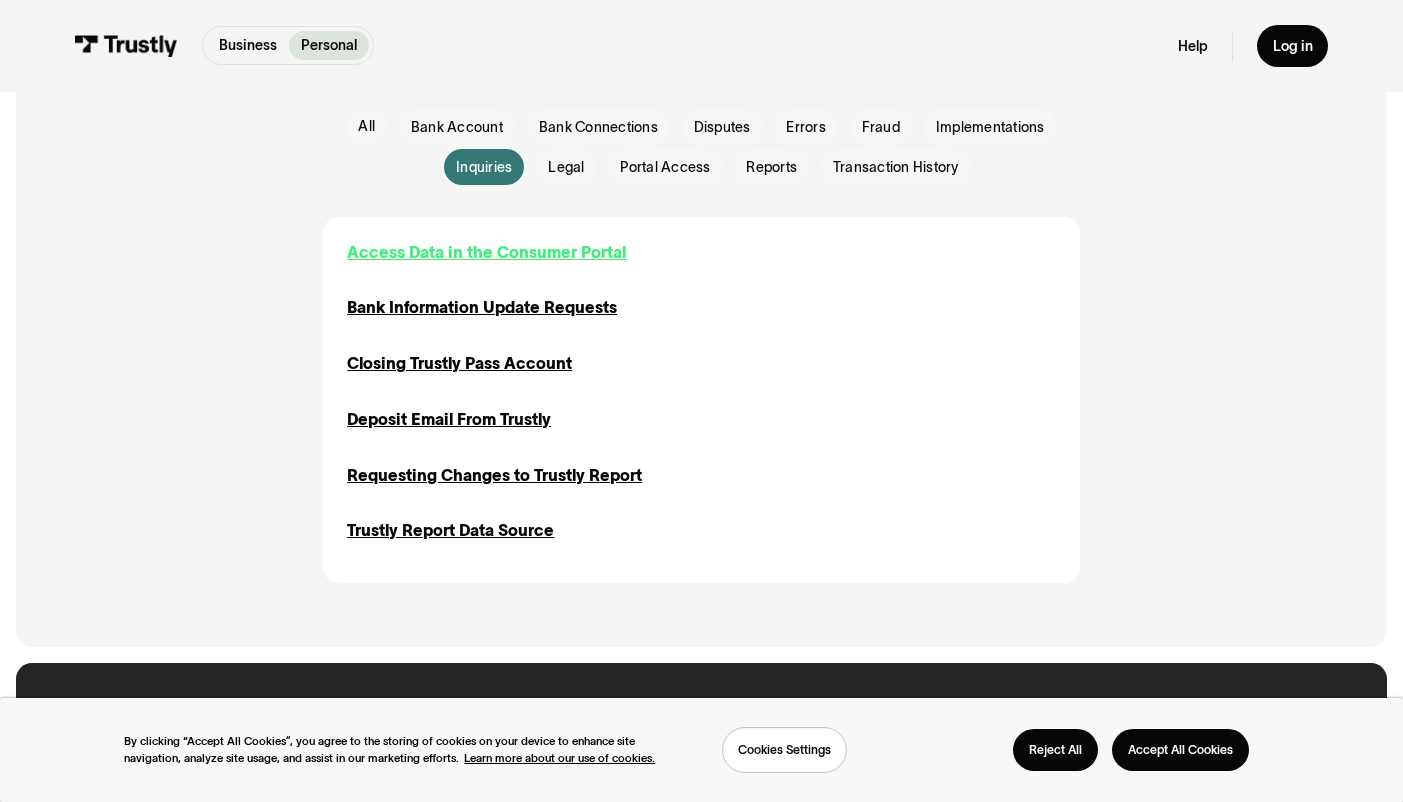 click on "Access Data in the Consumer Portal" at bounding box center [486, 253] 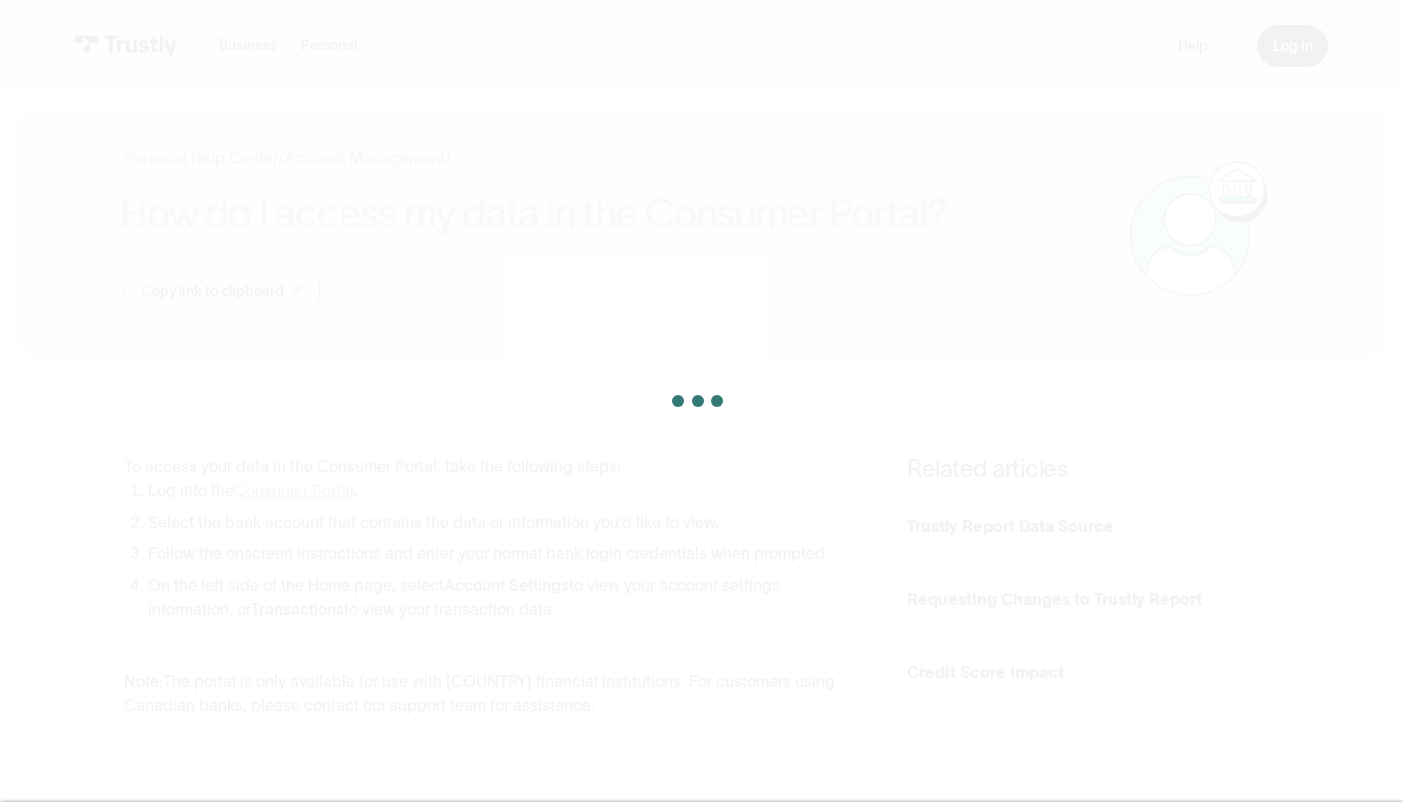 scroll, scrollTop: 0, scrollLeft: 0, axis: both 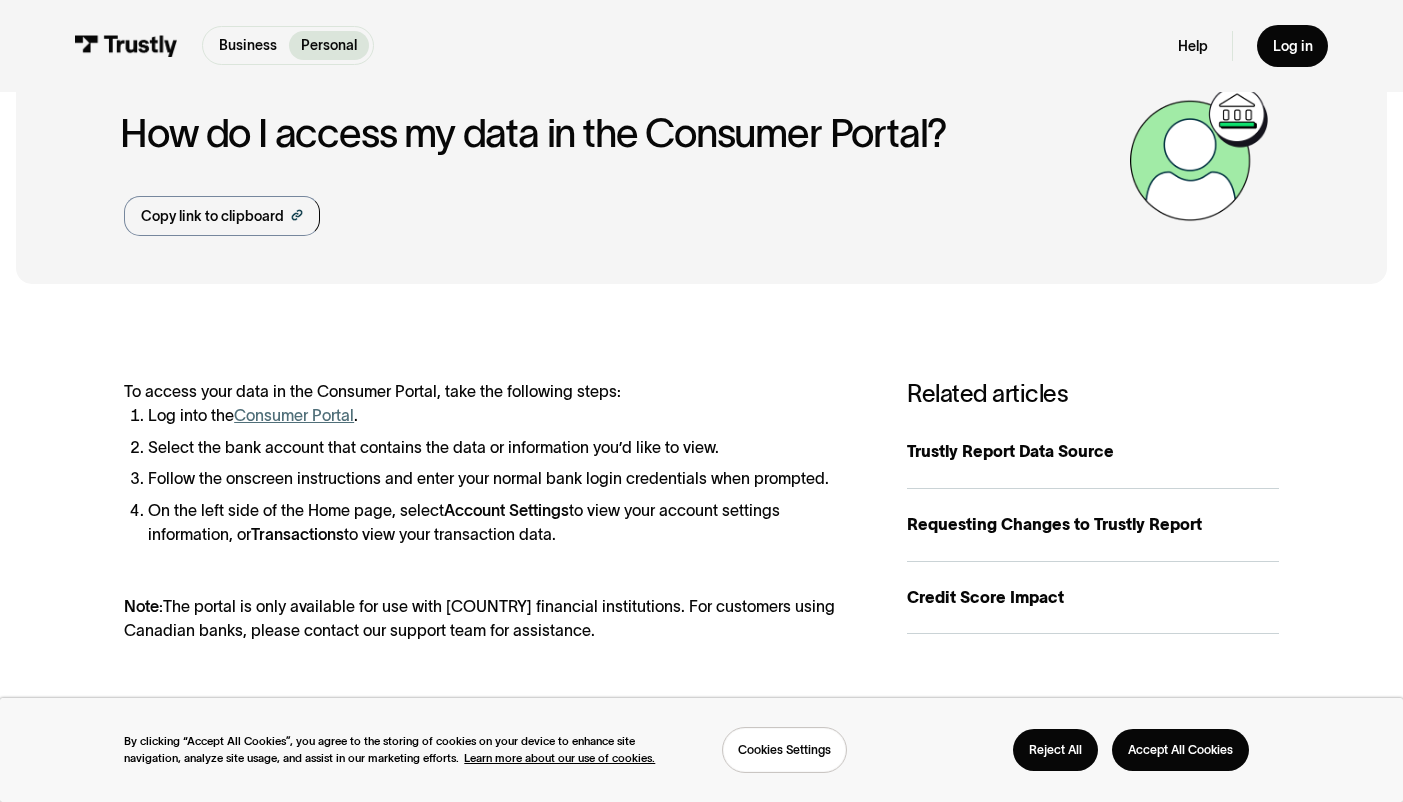 click on "Consumer Portal" at bounding box center [294, 415] 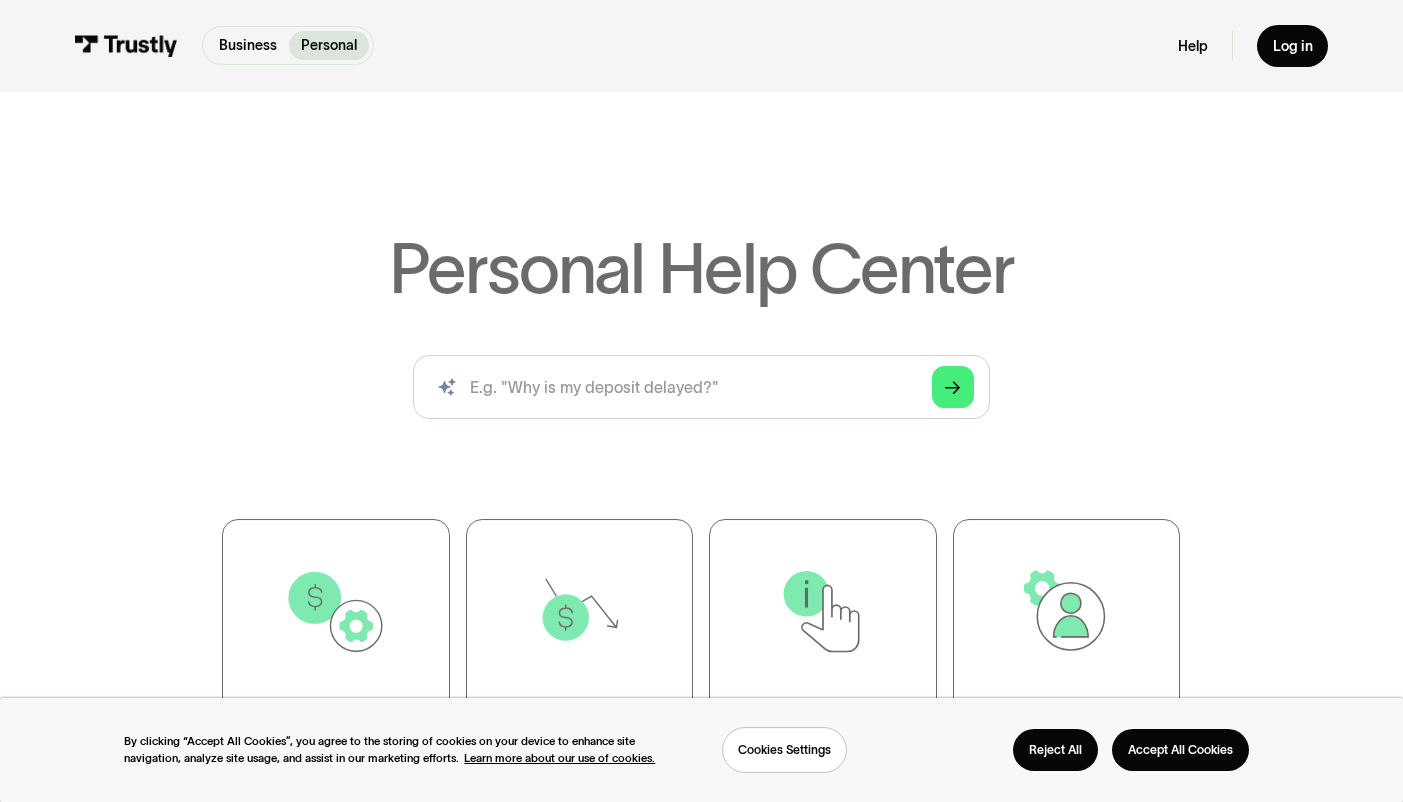scroll, scrollTop: 0, scrollLeft: 0, axis: both 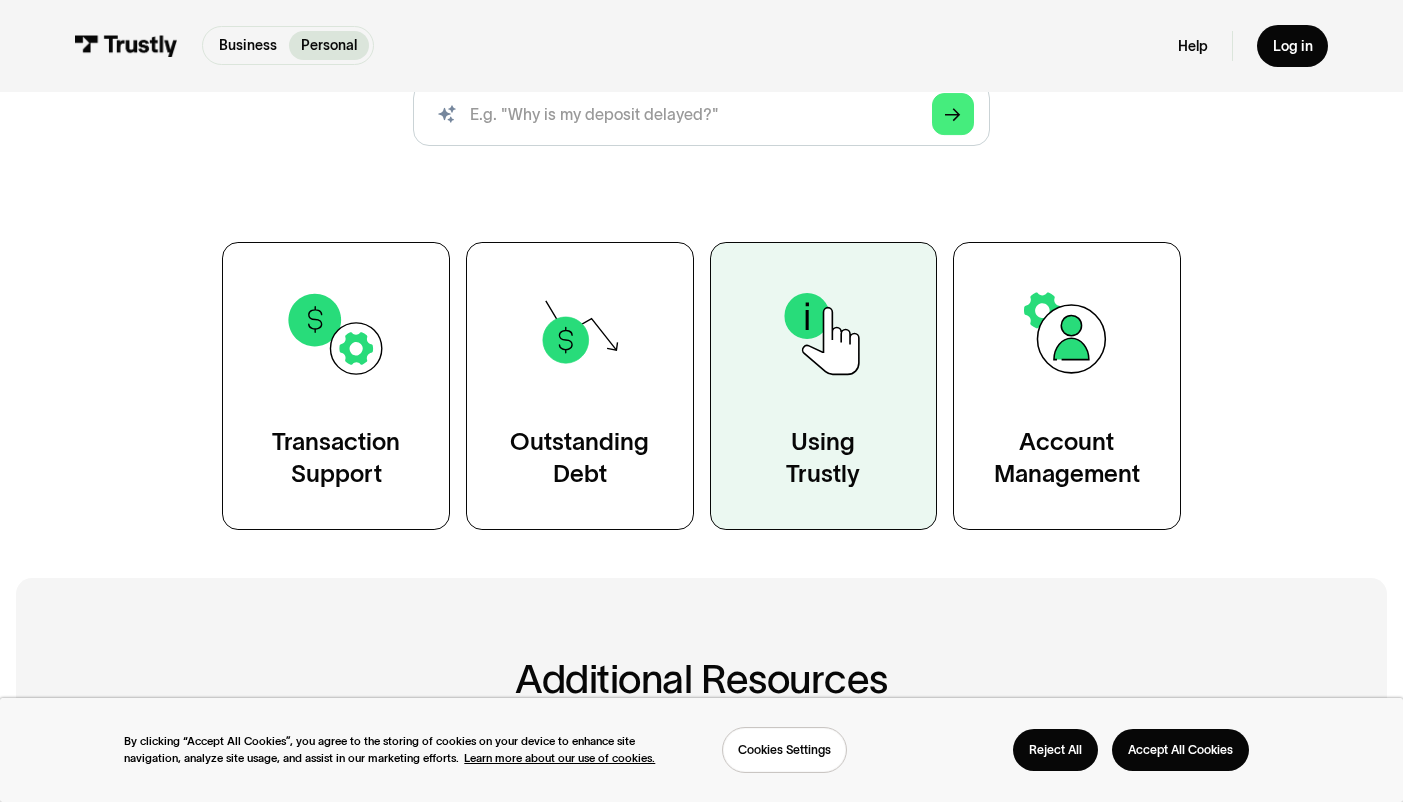click on "Using Trustly" at bounding box center (824, 386) 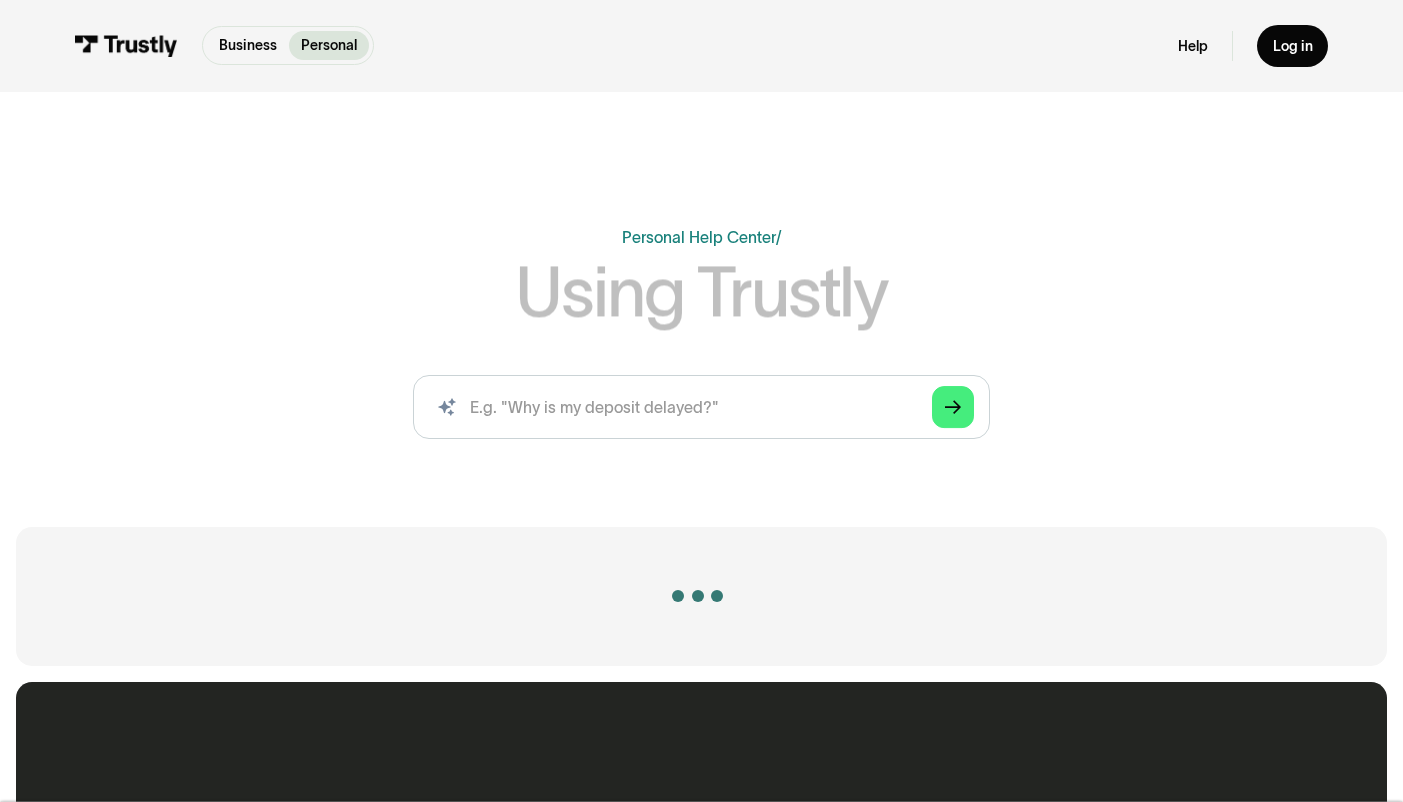 scroll, scrollTop: 0, scrollLeft: 0, axis: both 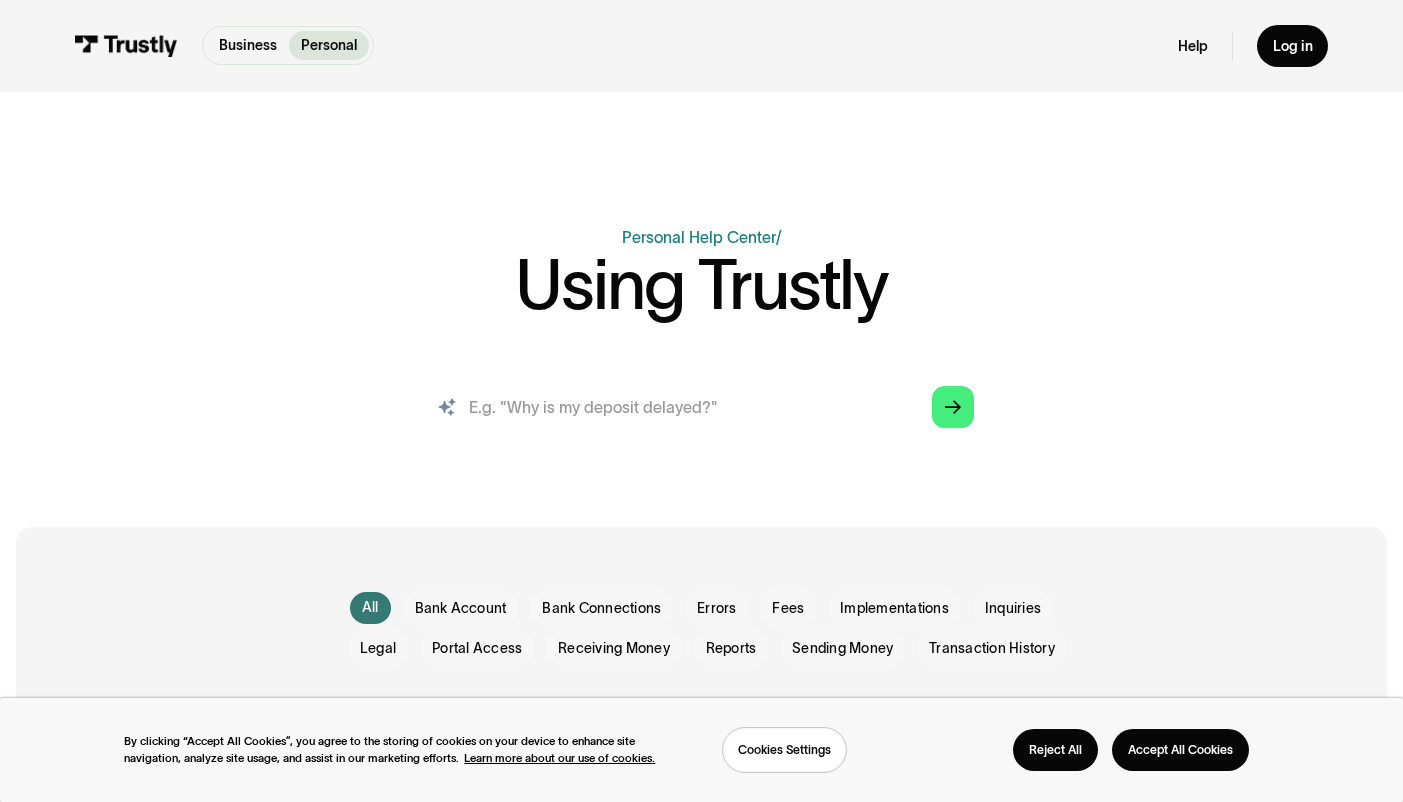 click at bounding box center (701, 407) 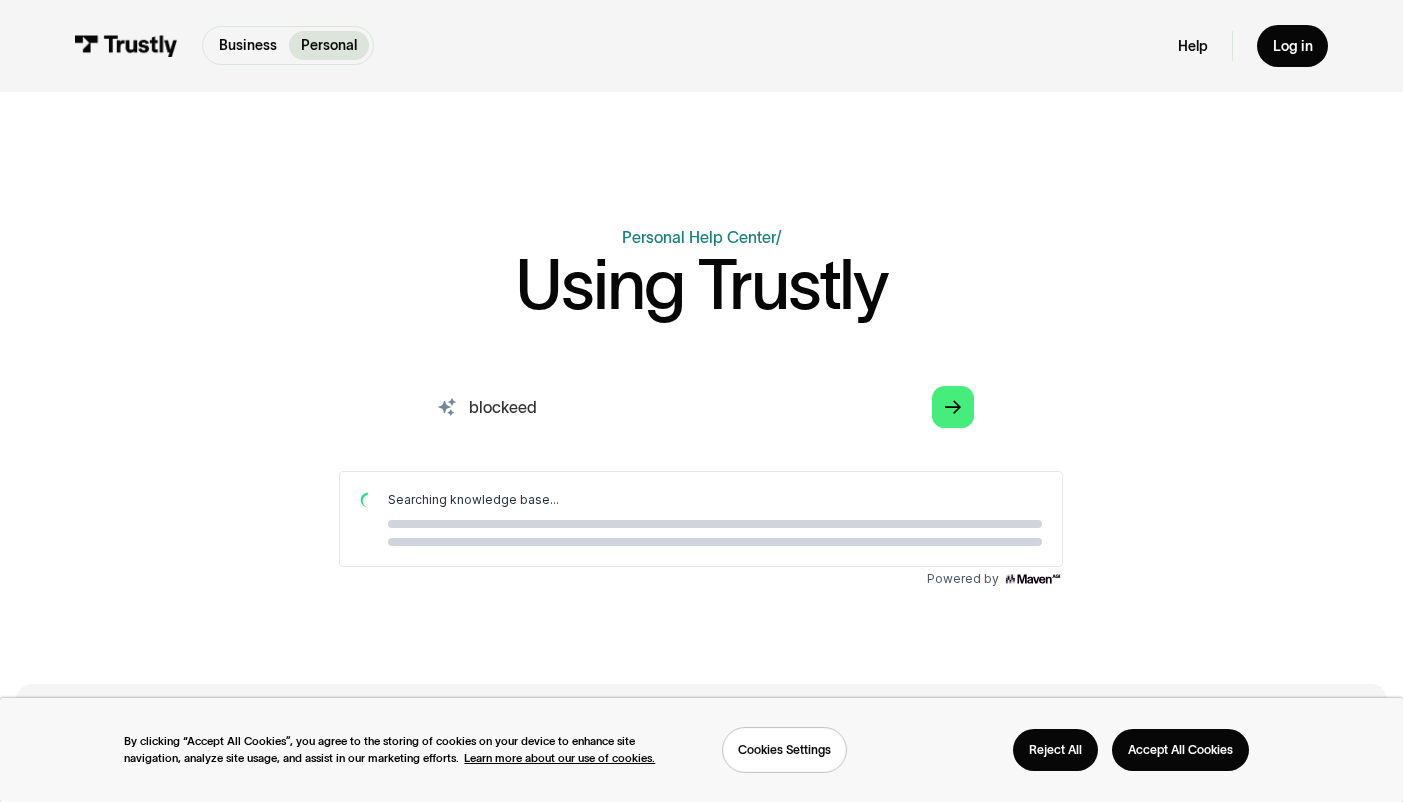 scroll, scrollTop: 0, scrollLeft: 0, axis: both 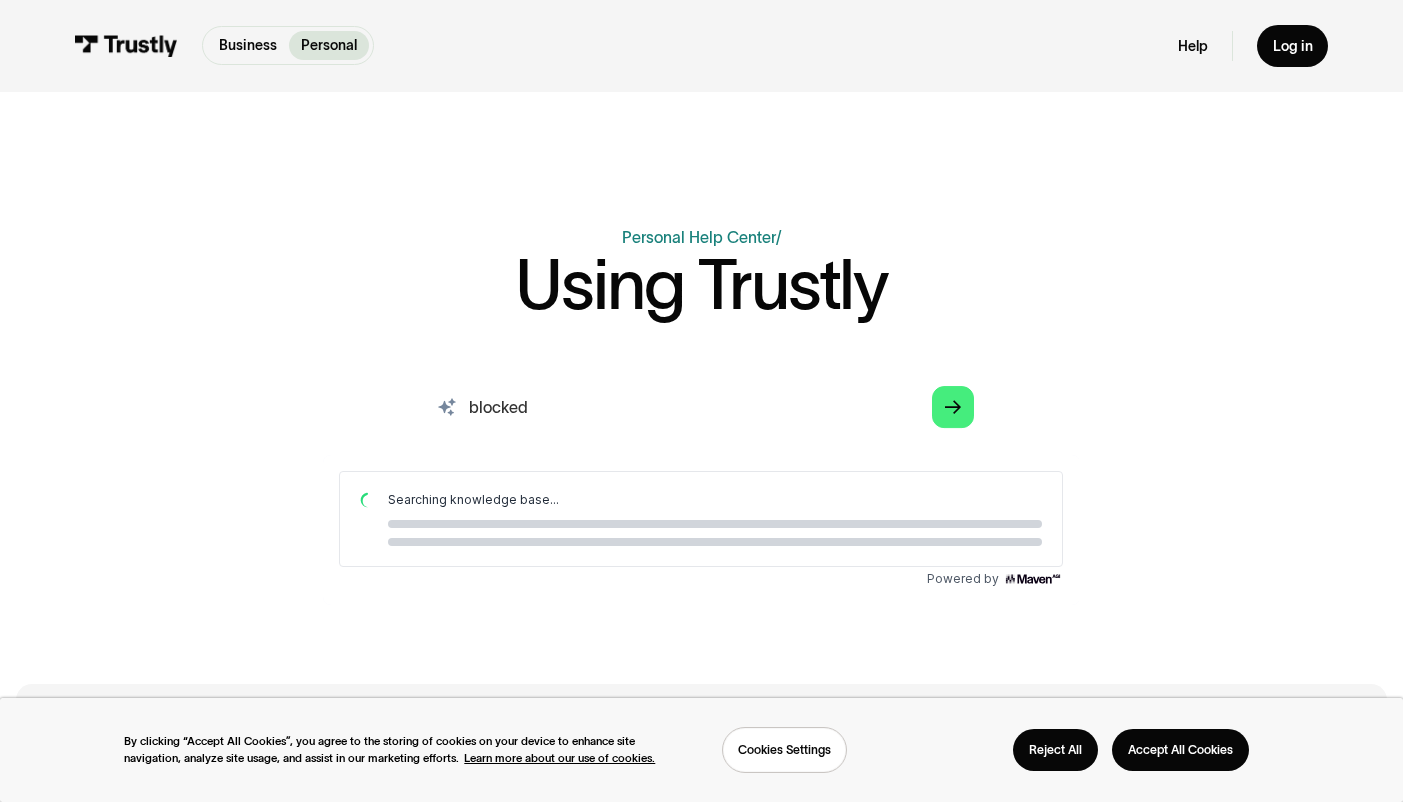 drag, startPoint x: 747, startPoint y: 407, endPoint x: 610, endPoint y: 419, distance: 137.52454 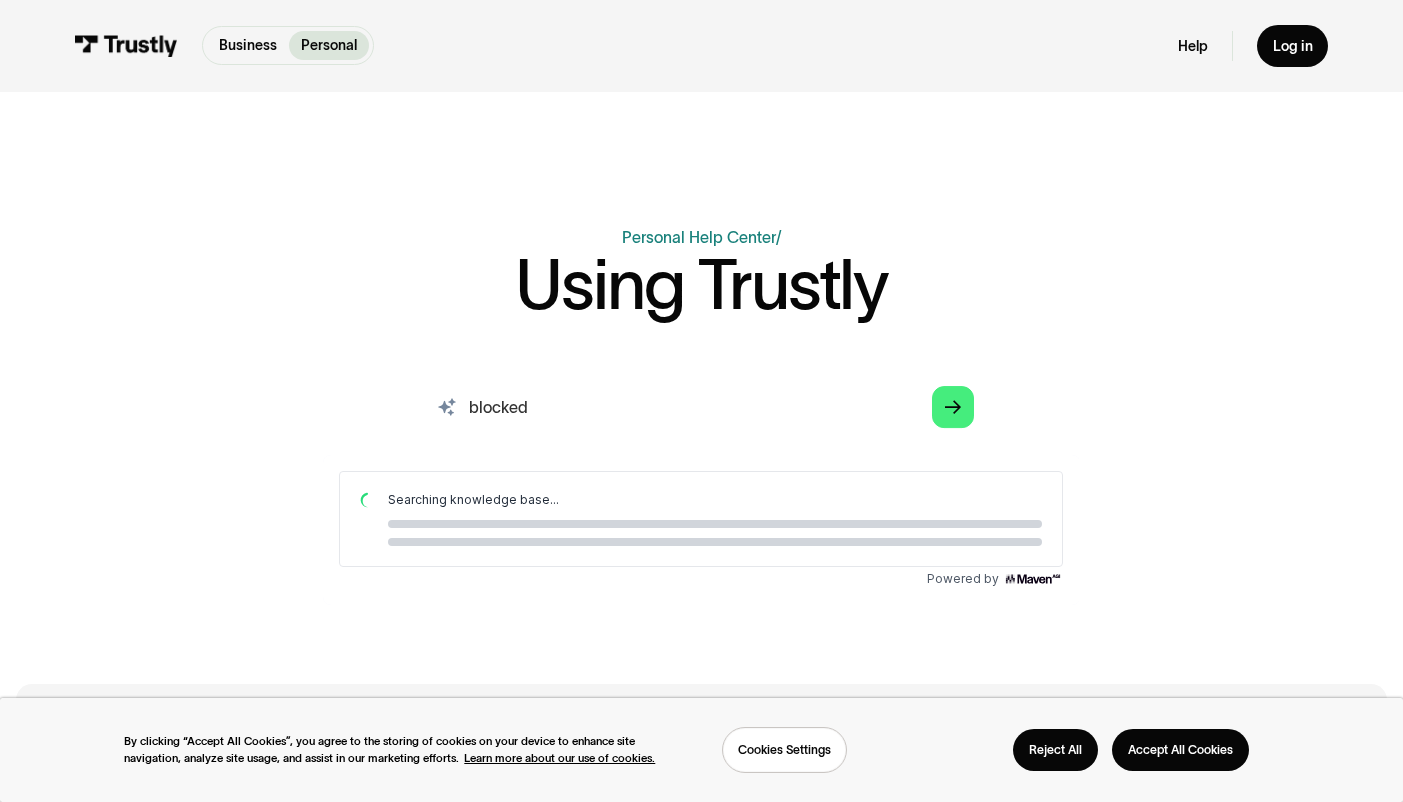 type on "blocked" 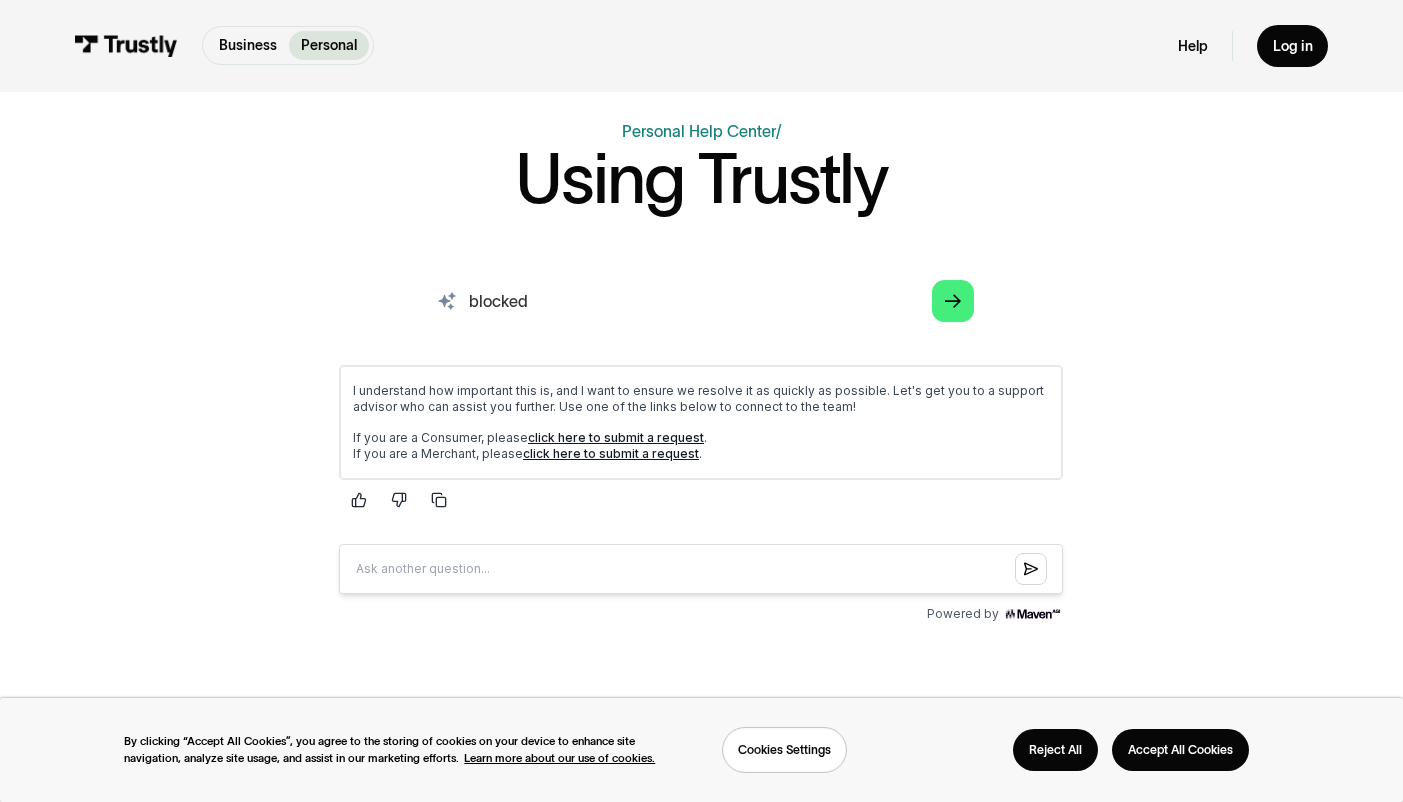 scroll, scrollTop: 110, scrollLeft: 0, axis: vertical 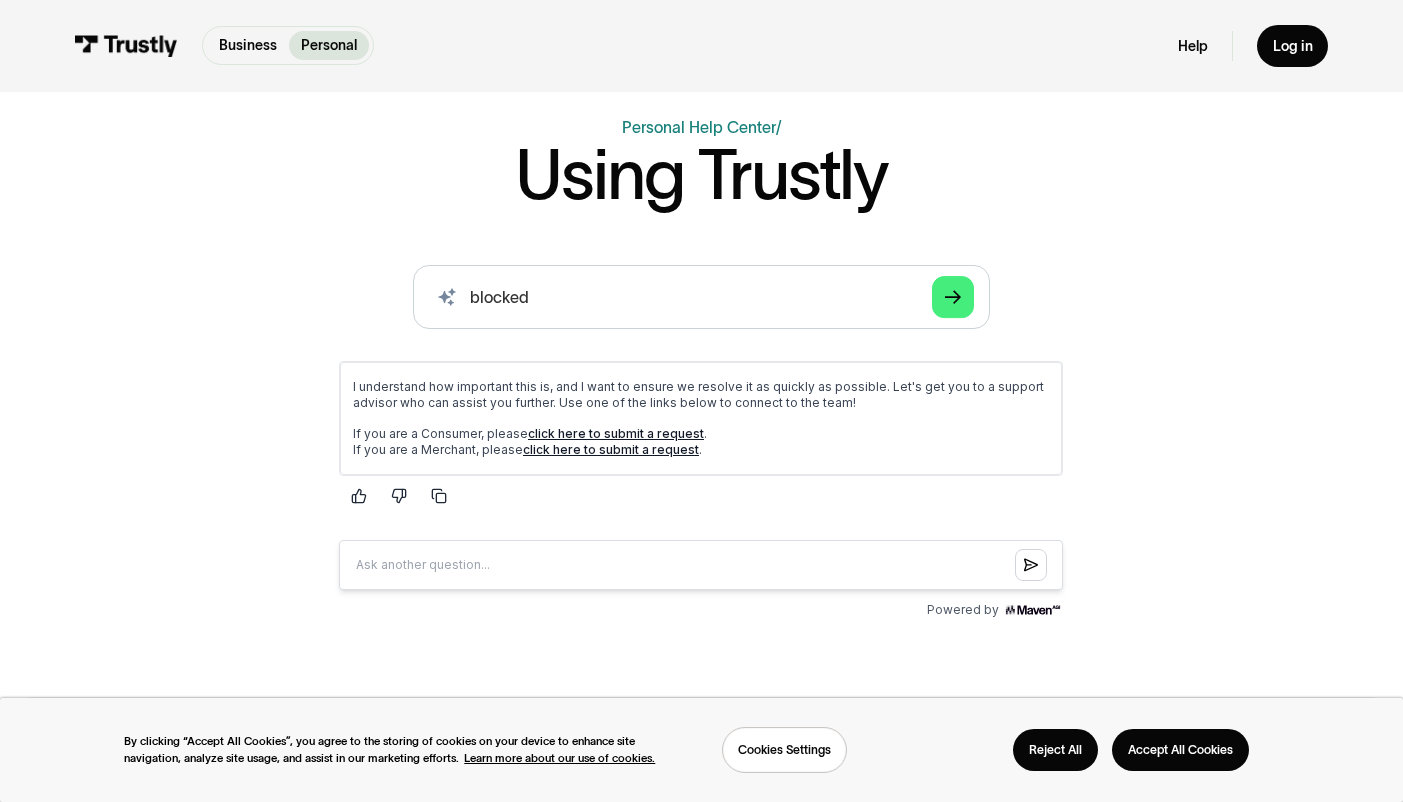 click on "click here to submit a request" at bounding box center (616, 432) 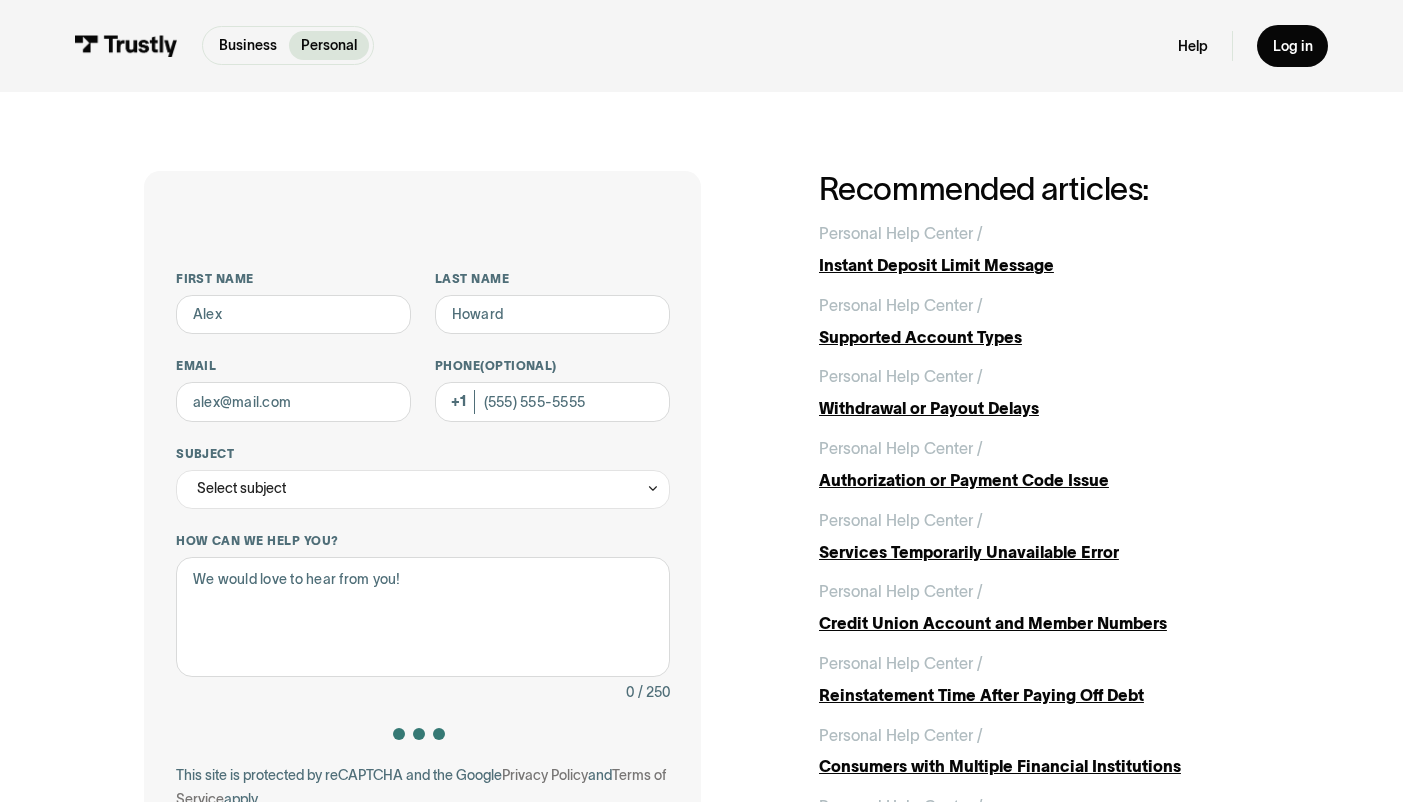 scroll, scrollTop: 0, scrollLeft: 0, axis: both 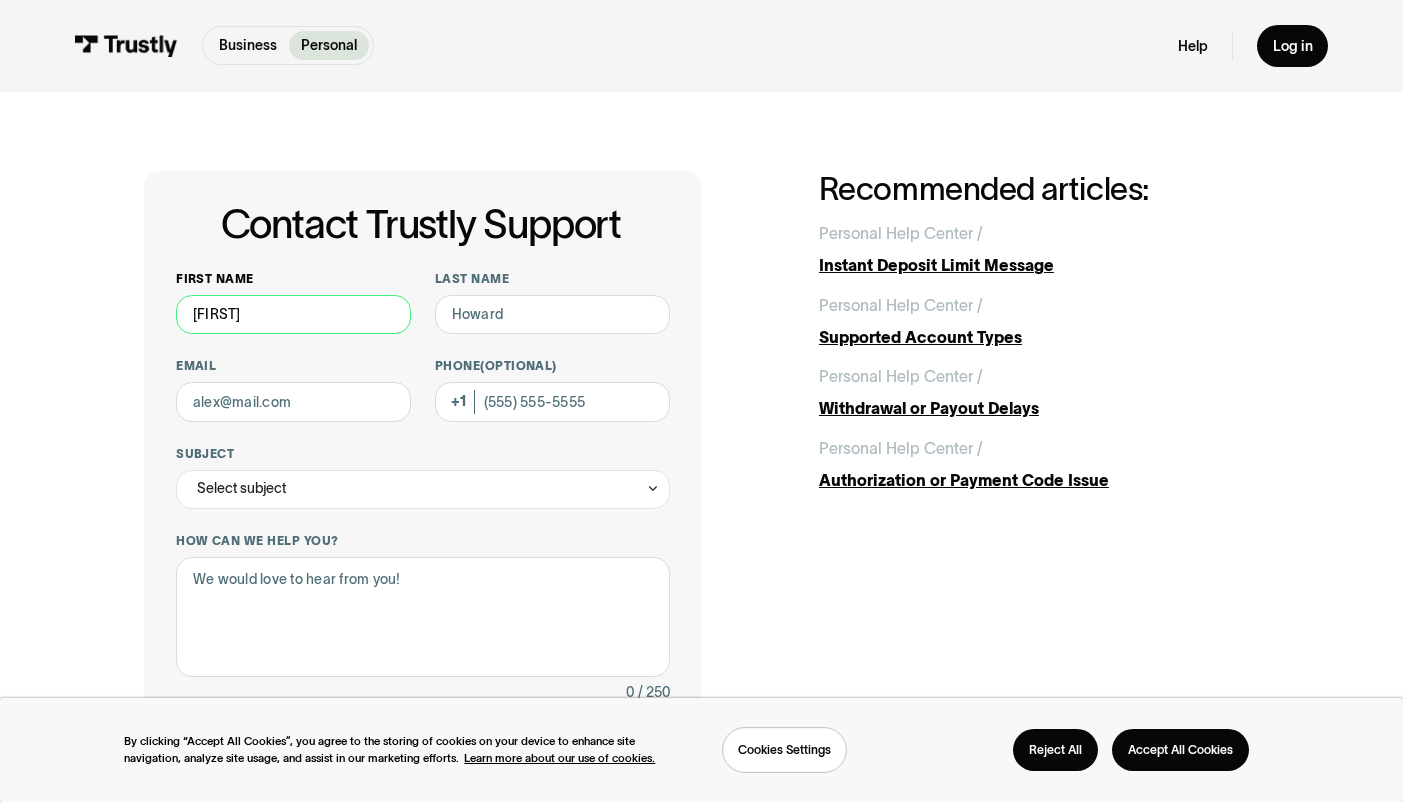 type on "[FIRST]" 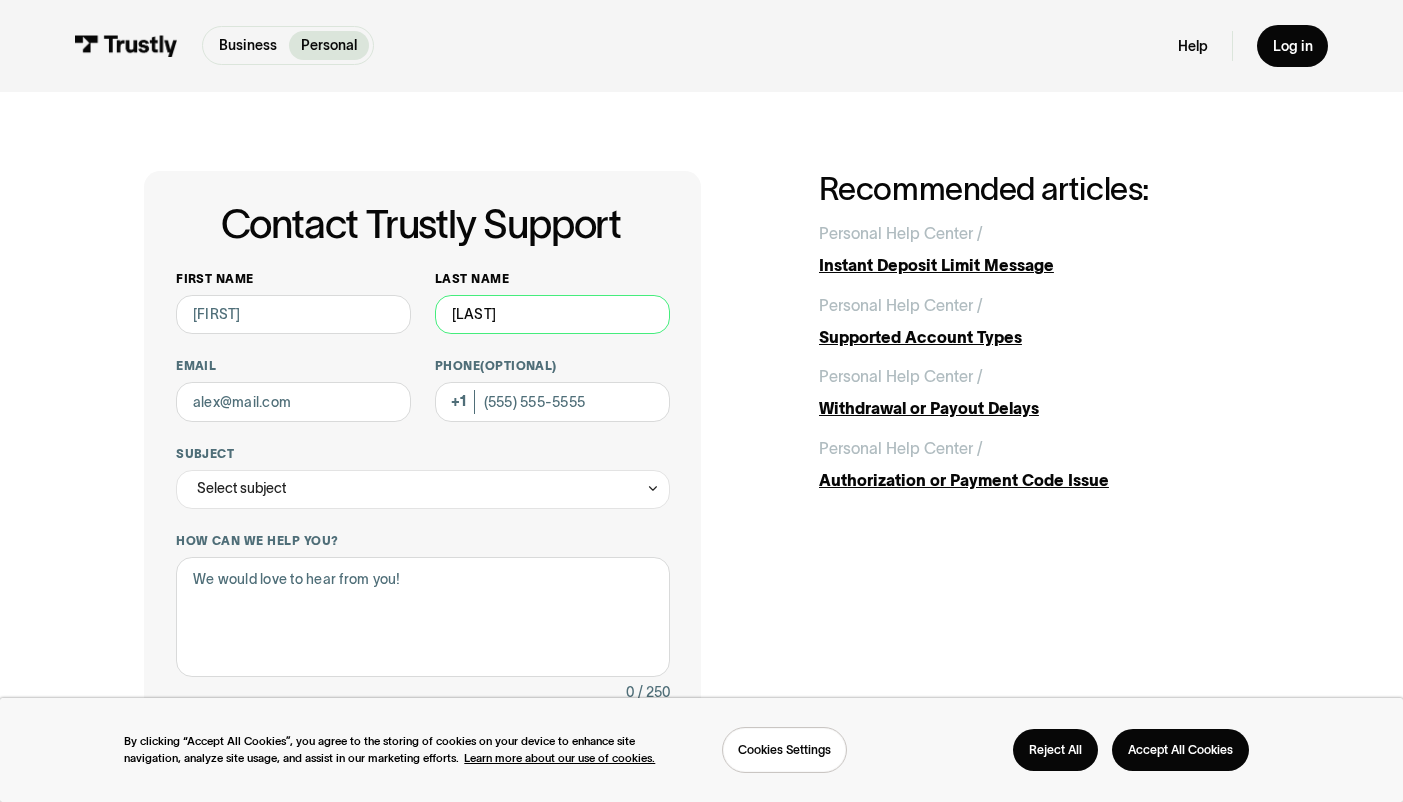 type on "[LAST]" 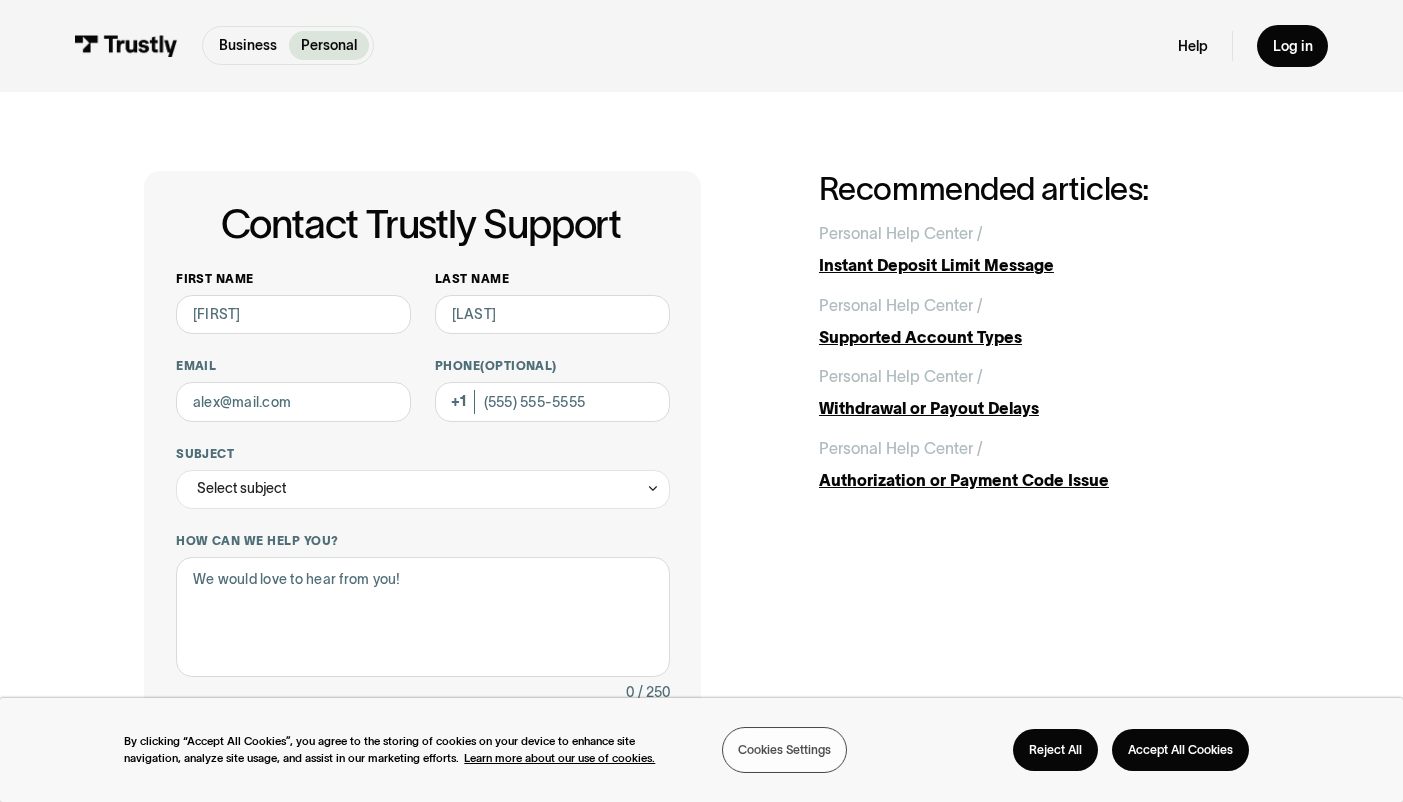 type 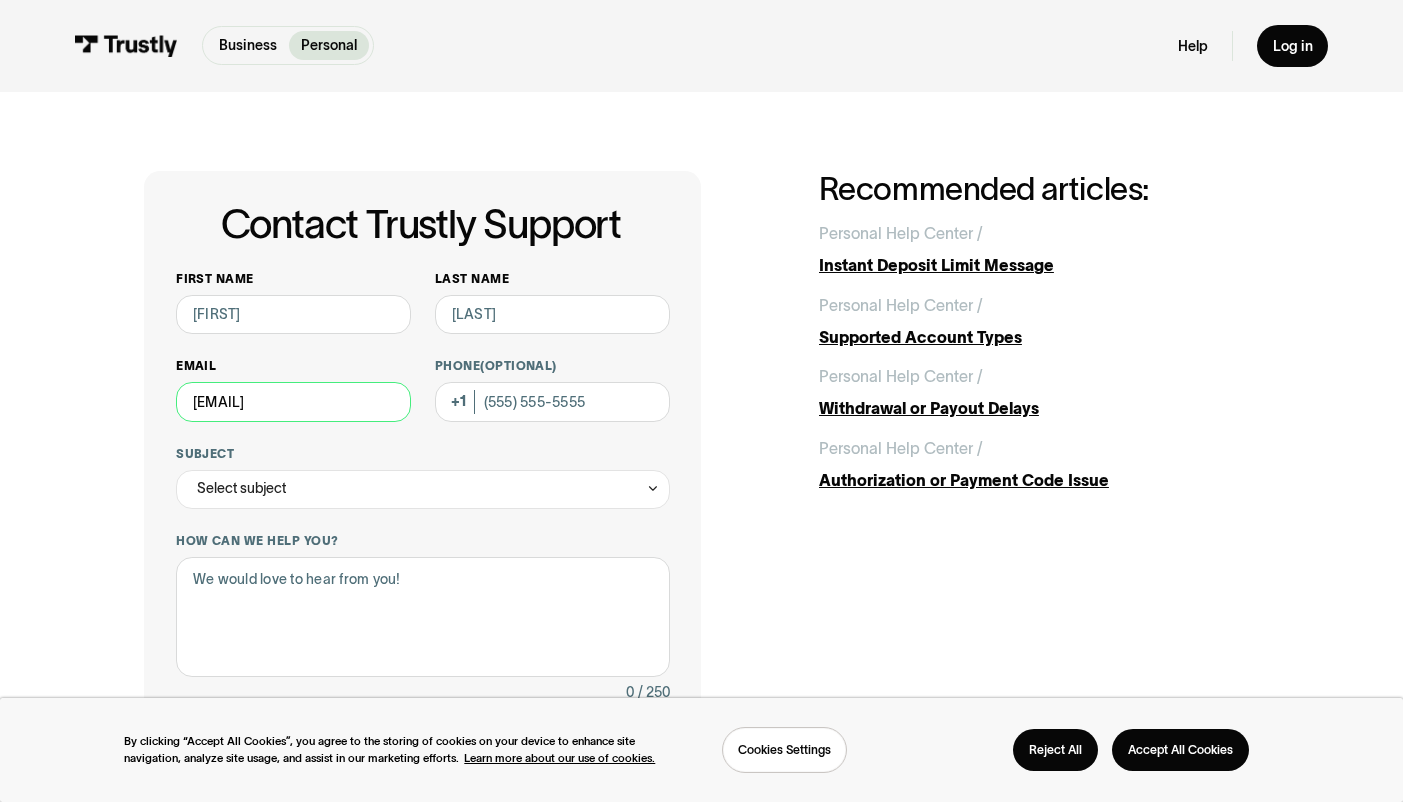 type on "[EMAIL]" 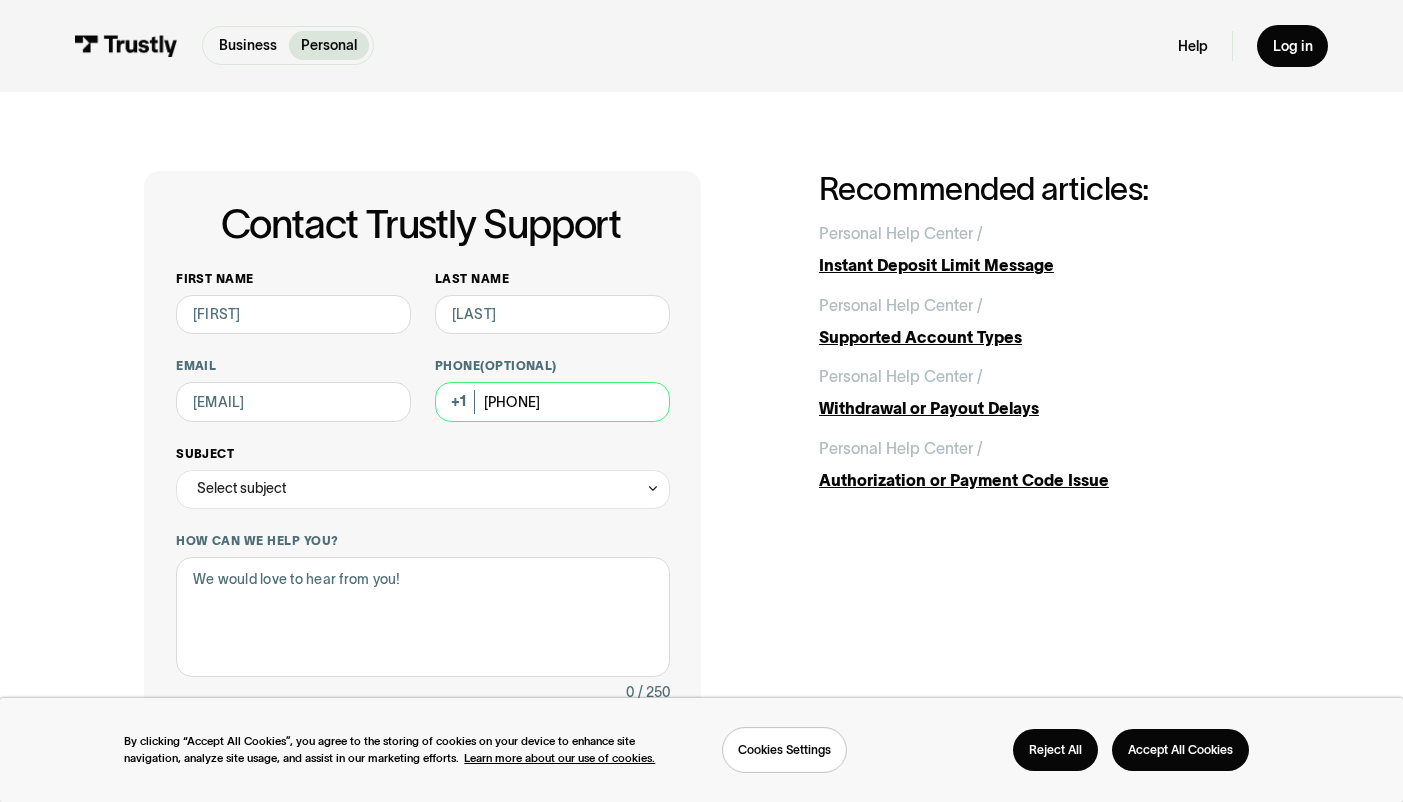 type on "[PHONE]" 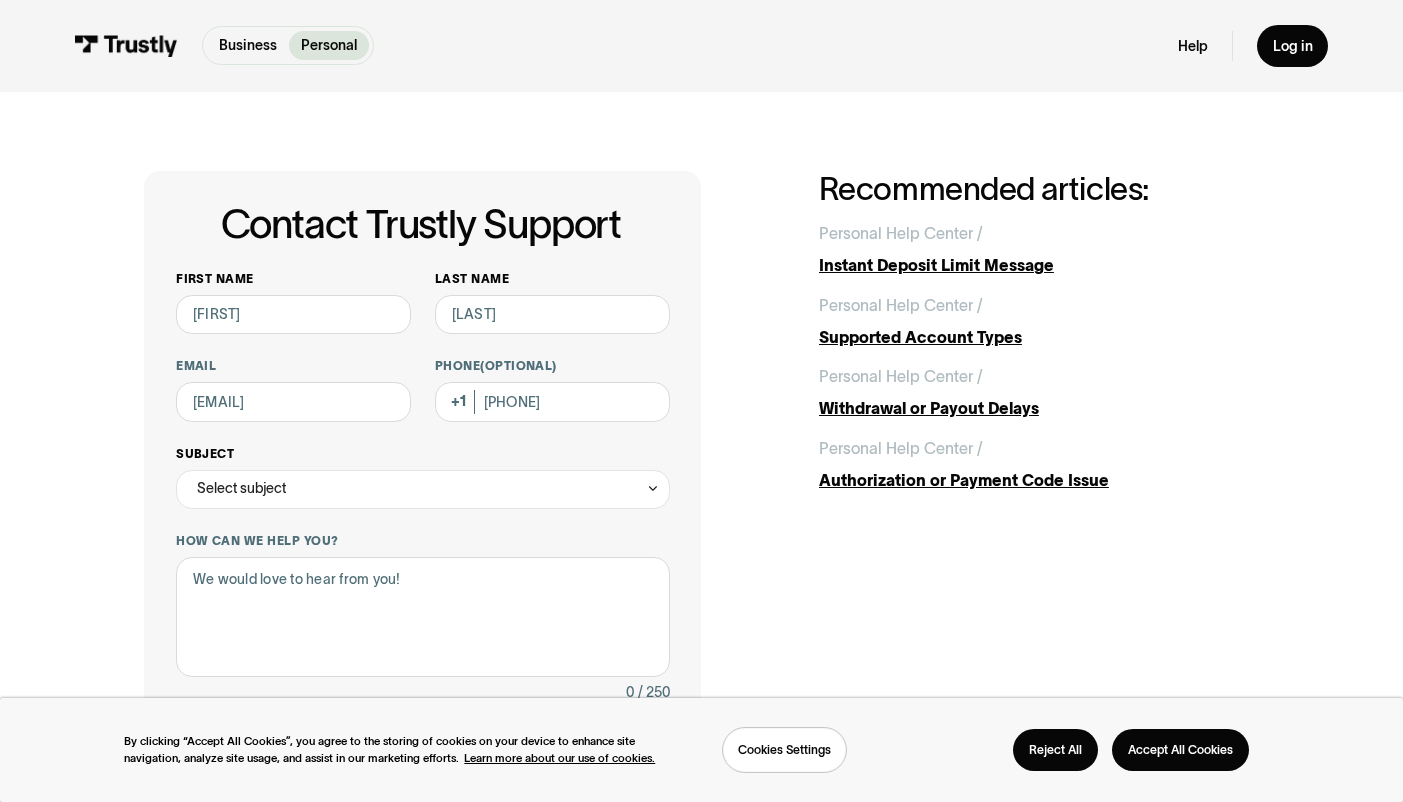 click on "Select subject" at bounding box center [423, 490] 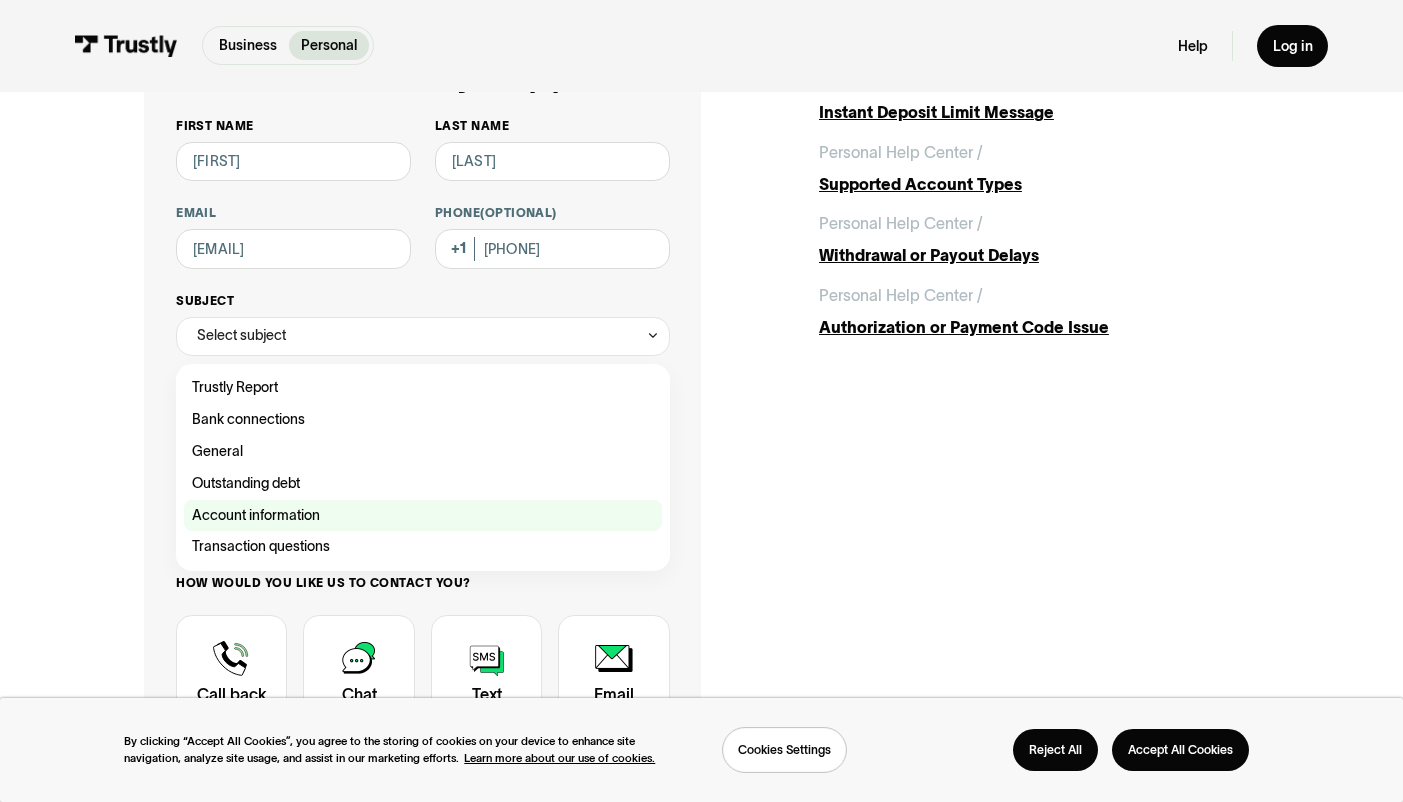 scroll, scrollTop: 154, scrollLeft: 0, axis: vertical 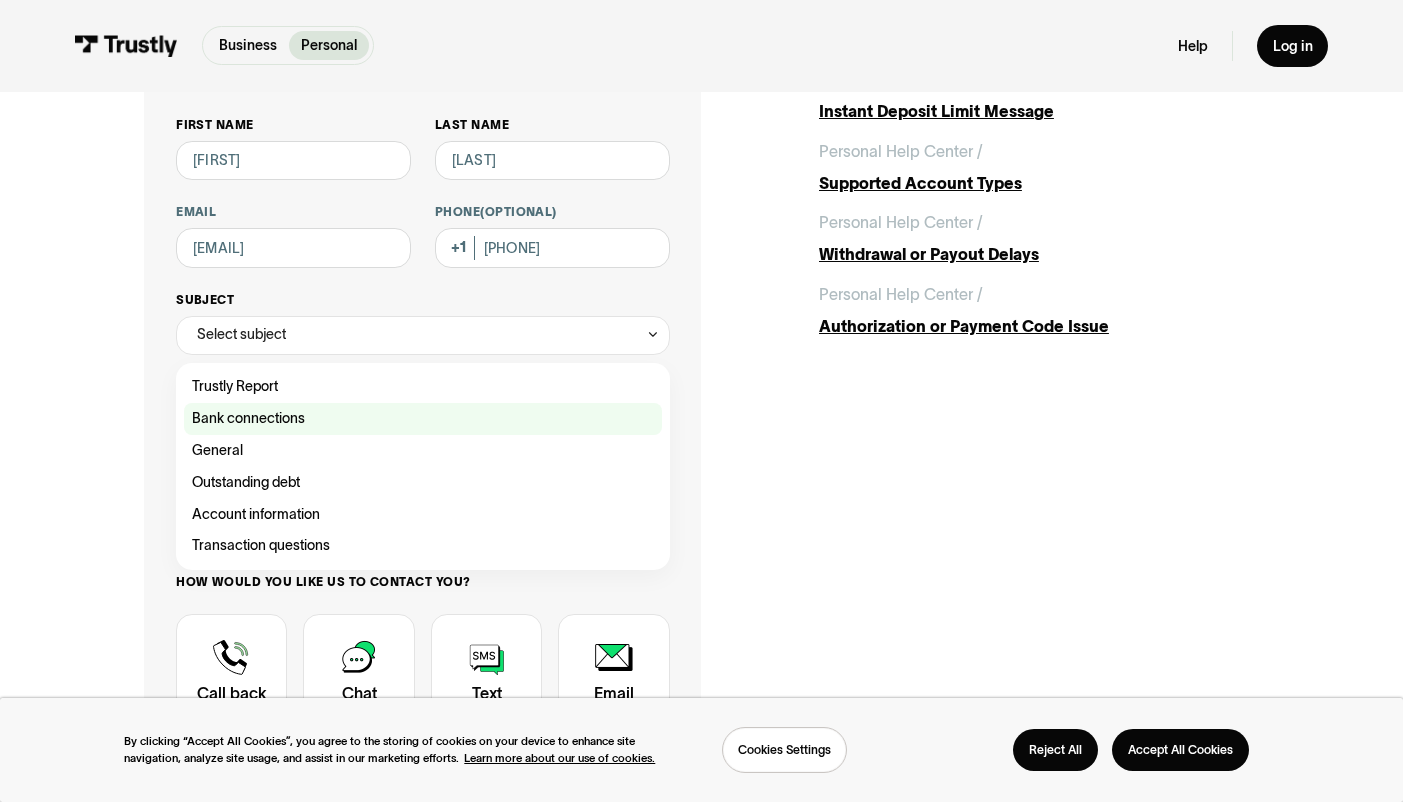 click at bounding box center [423, 419] 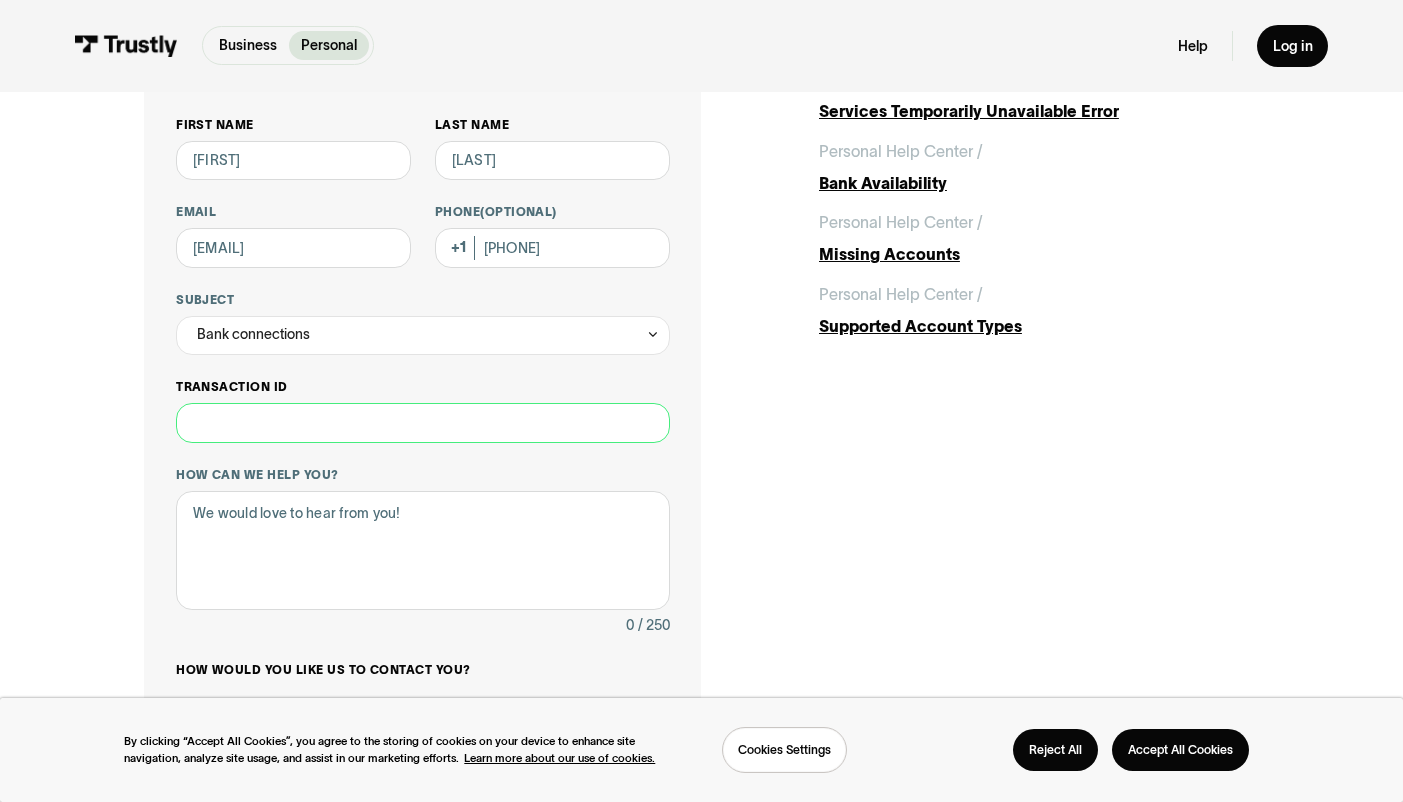 click on "Transaction ID" at bounding box center [423, 423] 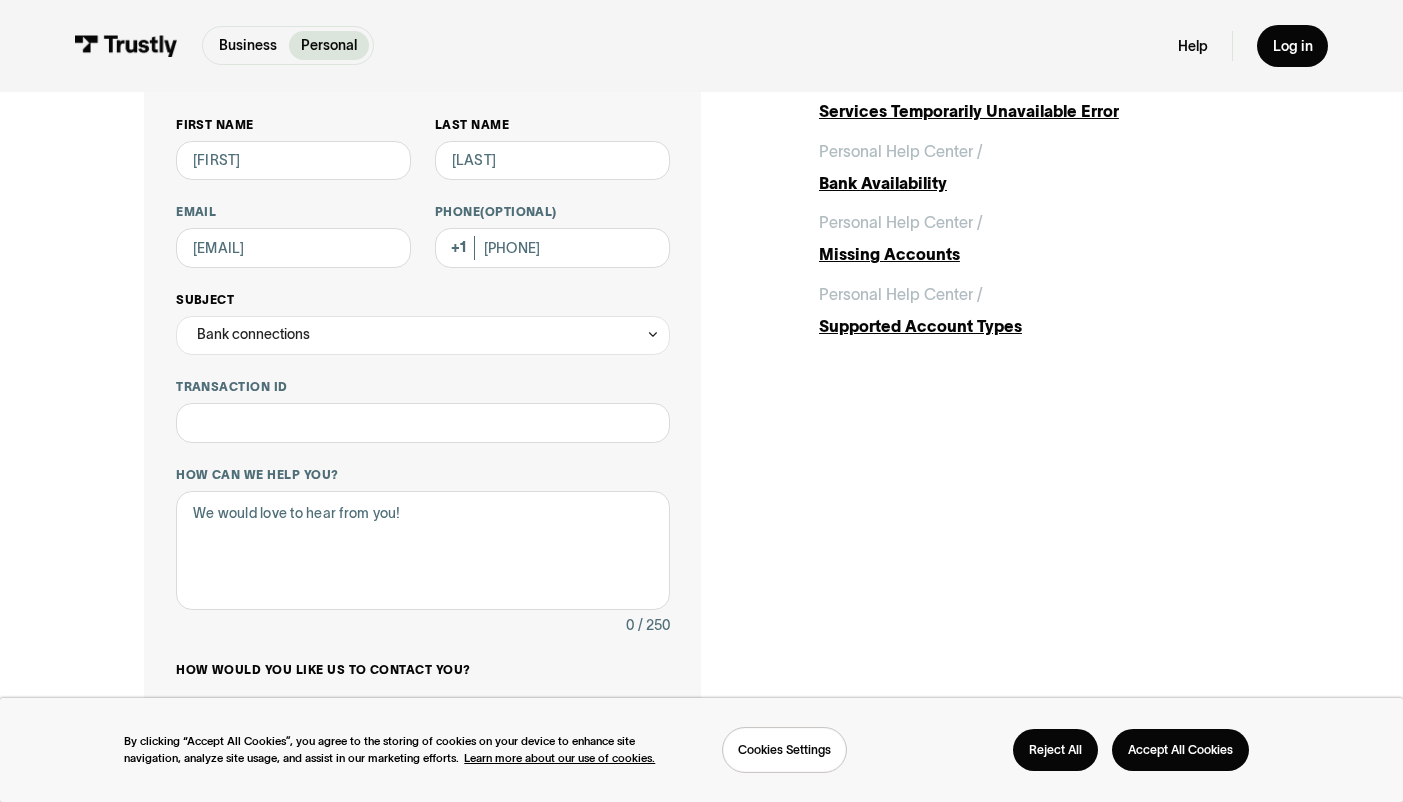 click 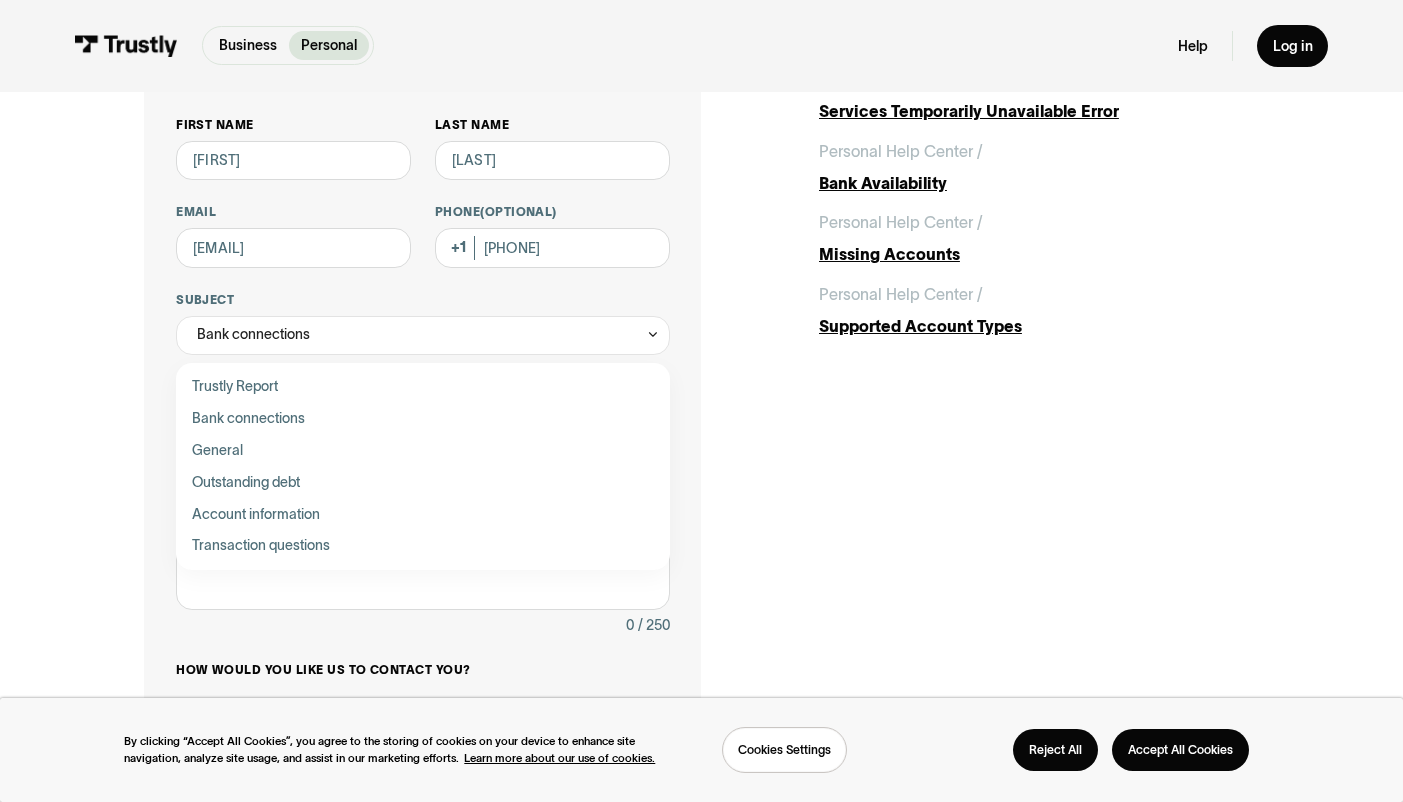 click on "**********" at bounding box center [422, 517] 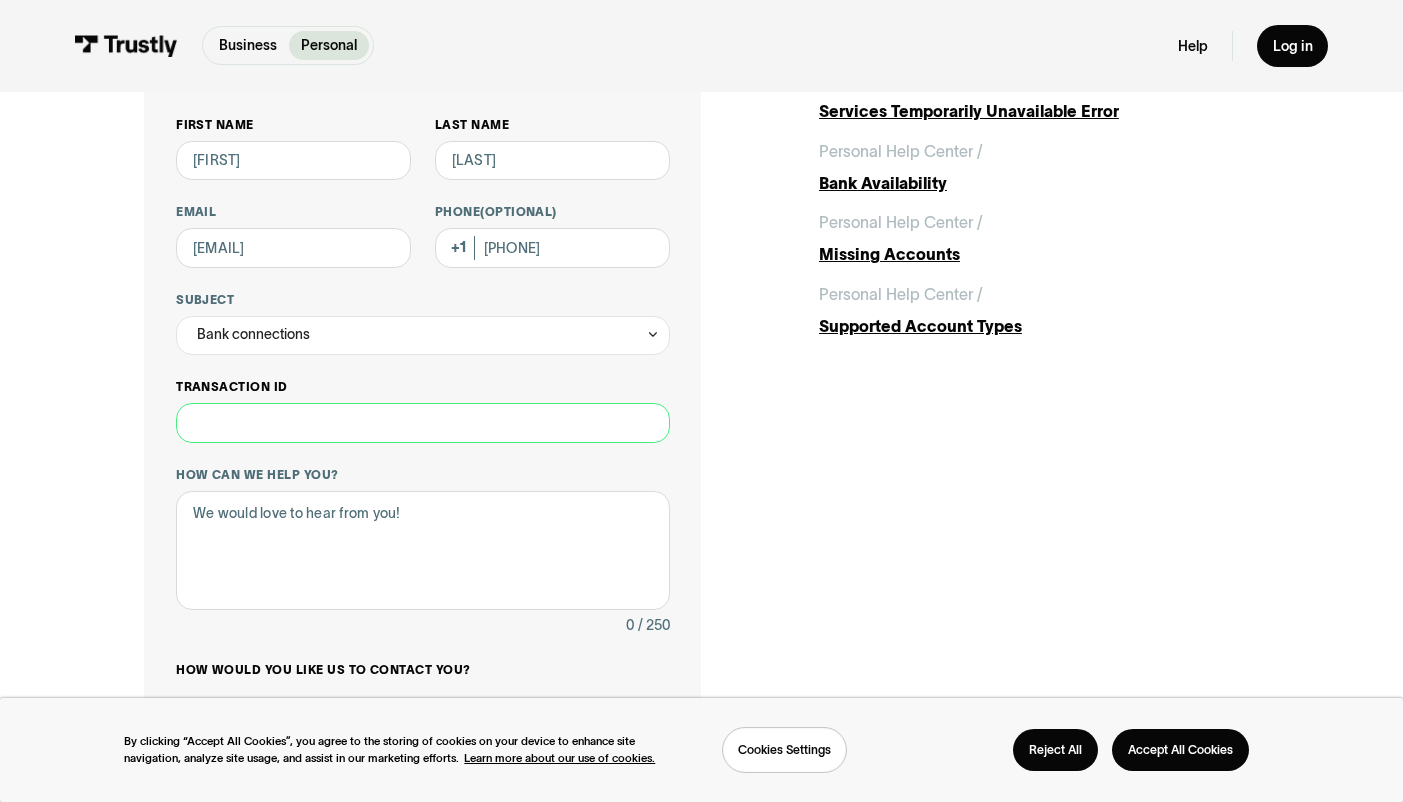 click on "Transaction ID" at bounding box center (423, 423) 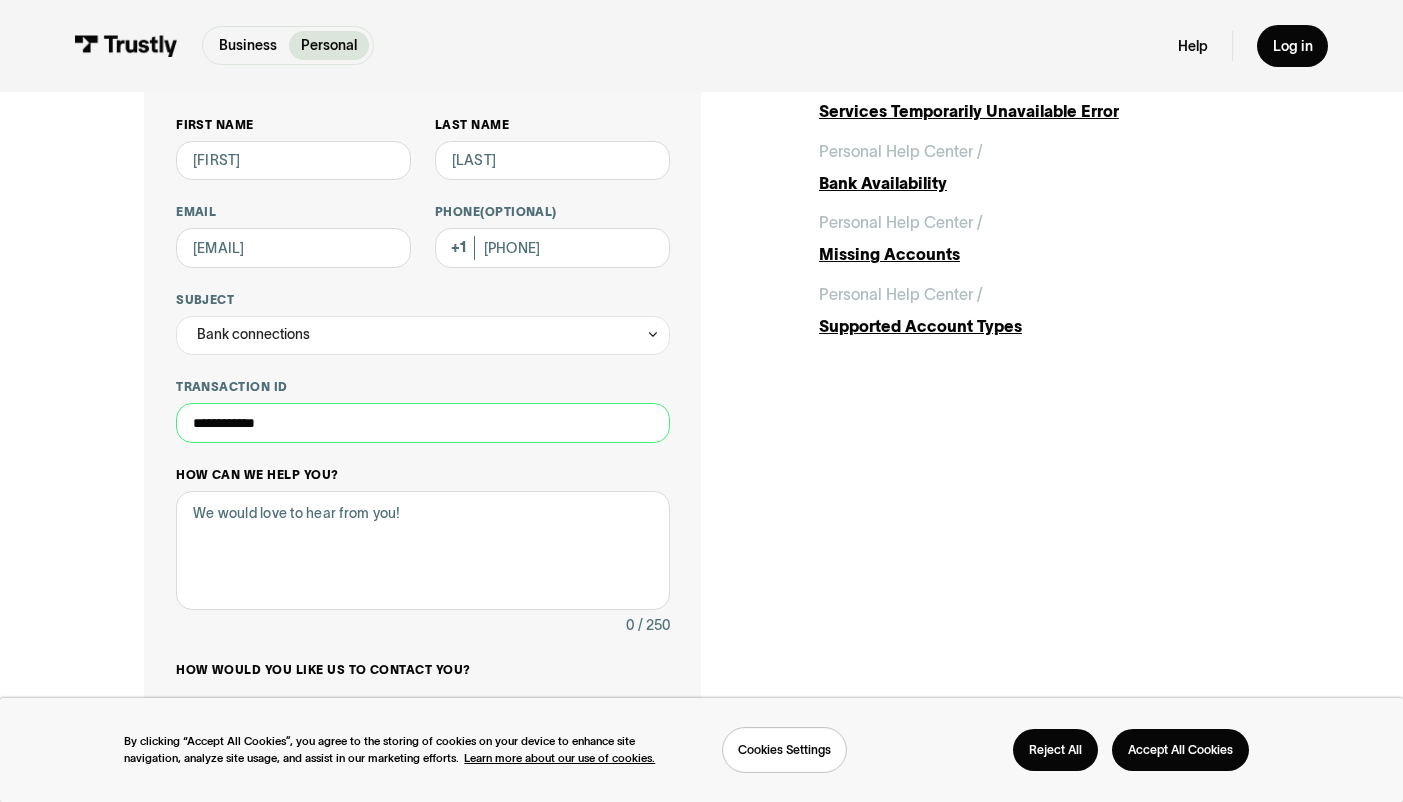 type on "**********" 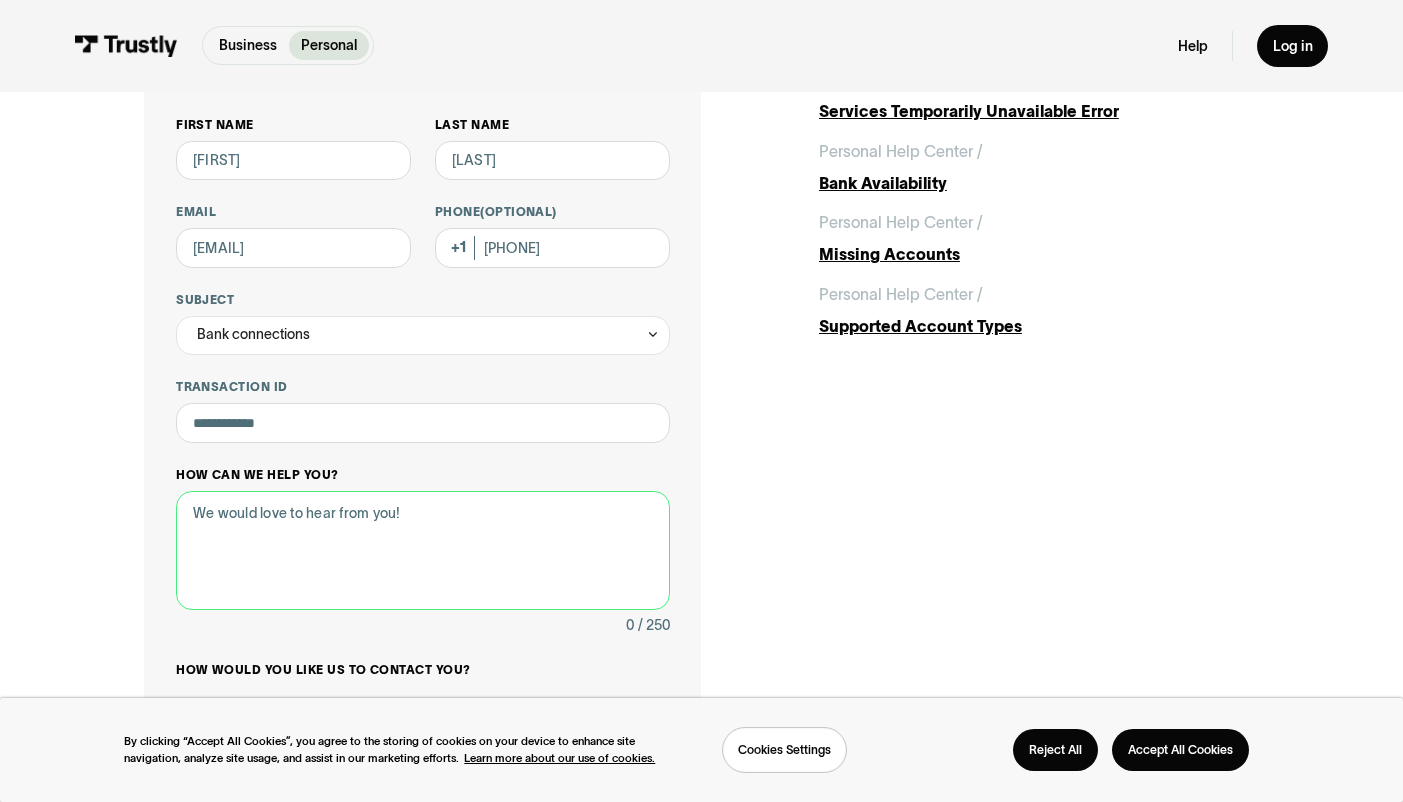 click on "How can we help you?" at bounding box center [423, 550] 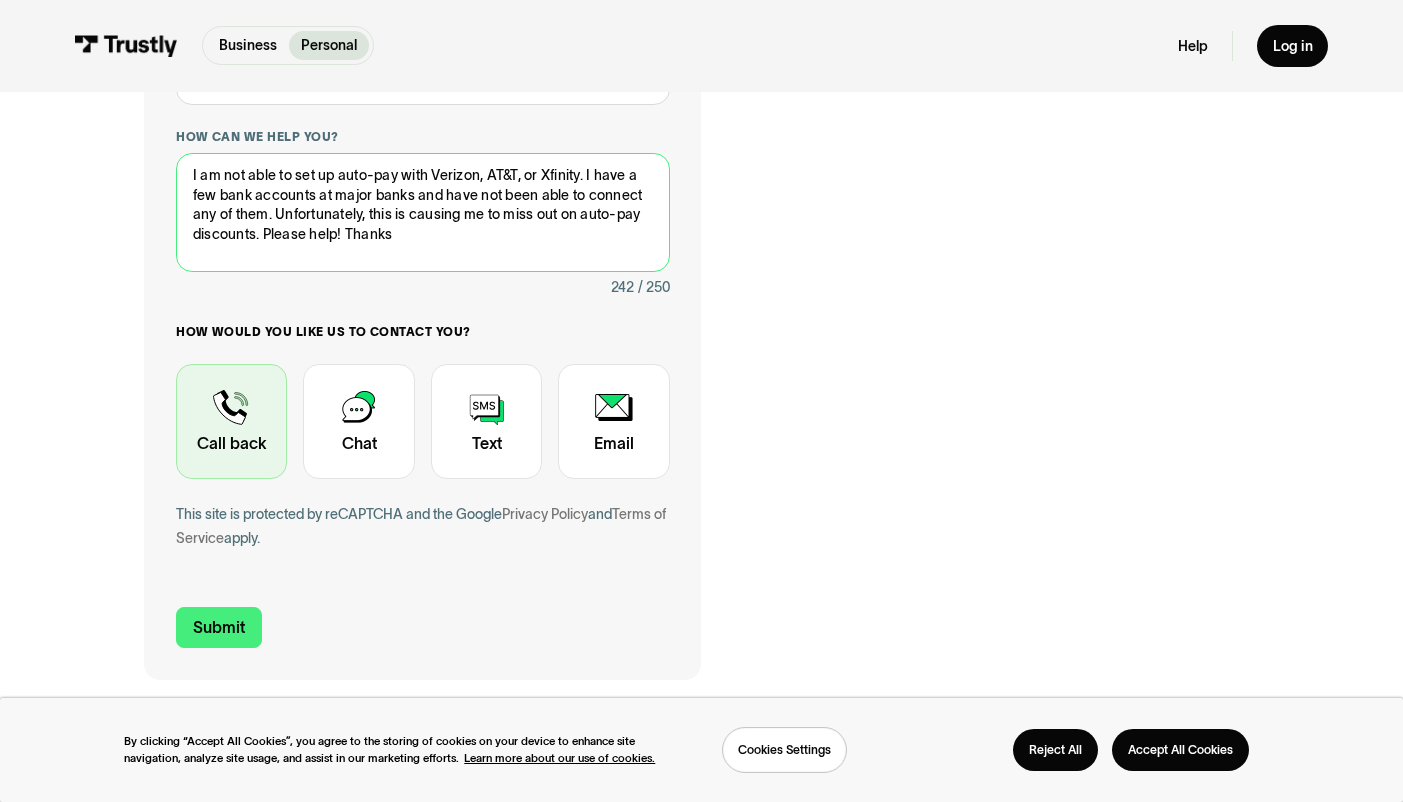 scroll, scrollTop: 494, scrollLeft: 0, axis: vertical 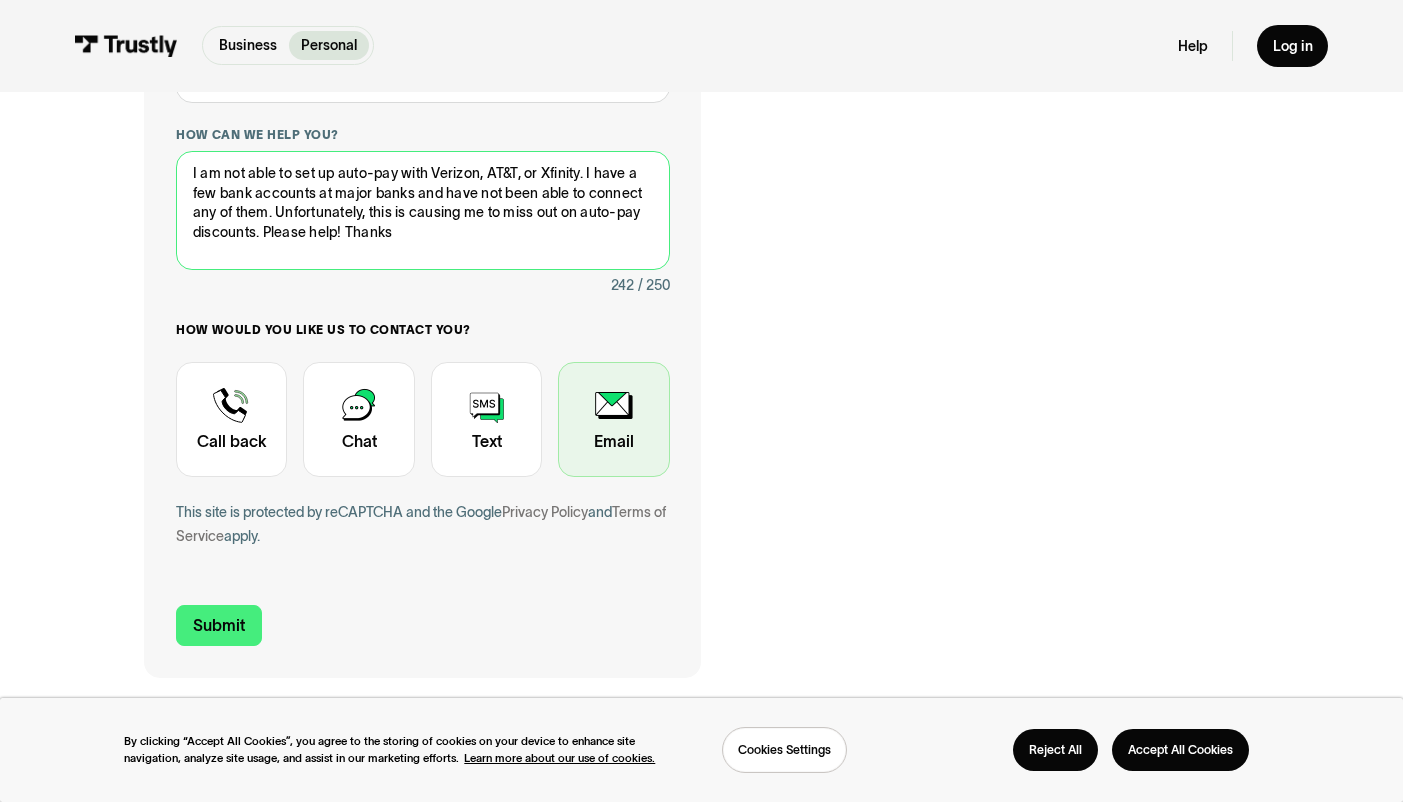 type on "I am not able to set up auto-pay with Verizon, AT&T, or Xfinity. I have a few bank accounts at major banks and have not been able to connect any of them. Unfortunately, this is causing me to miss out on auto-pay discounts. Please help! Thanks" 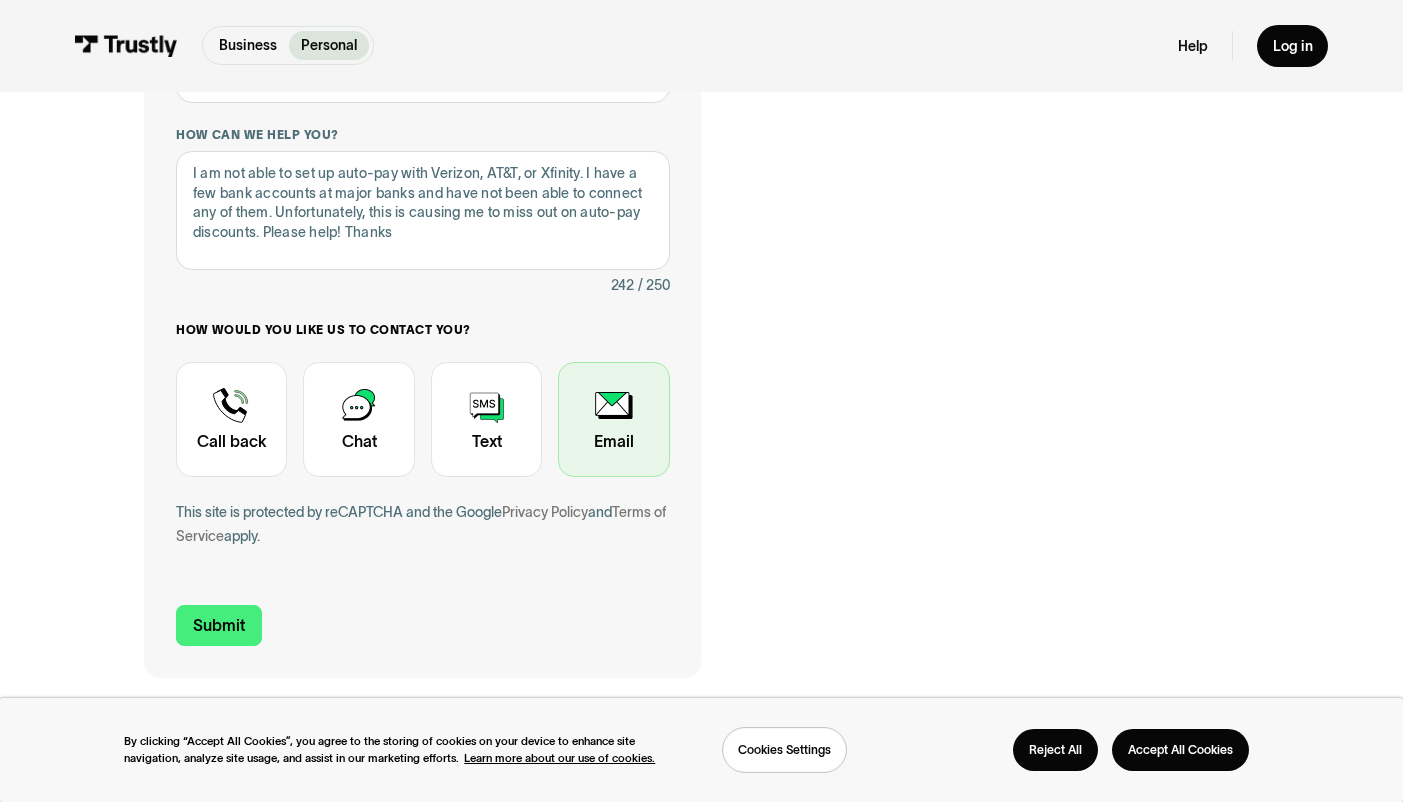 click at bounding box center [613, 420] 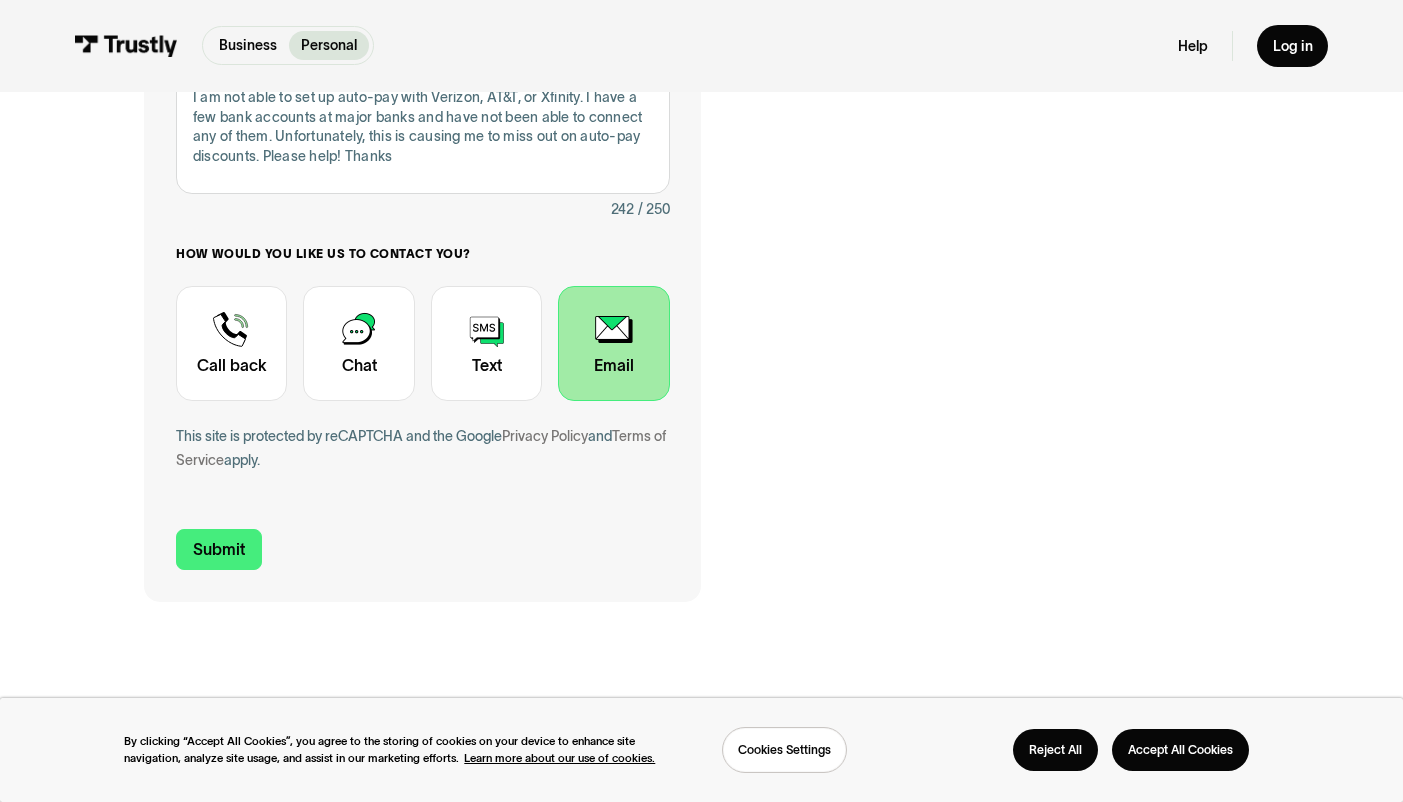 scroll, scrollTop: 569, scrollLeft: 0, axis: vertical 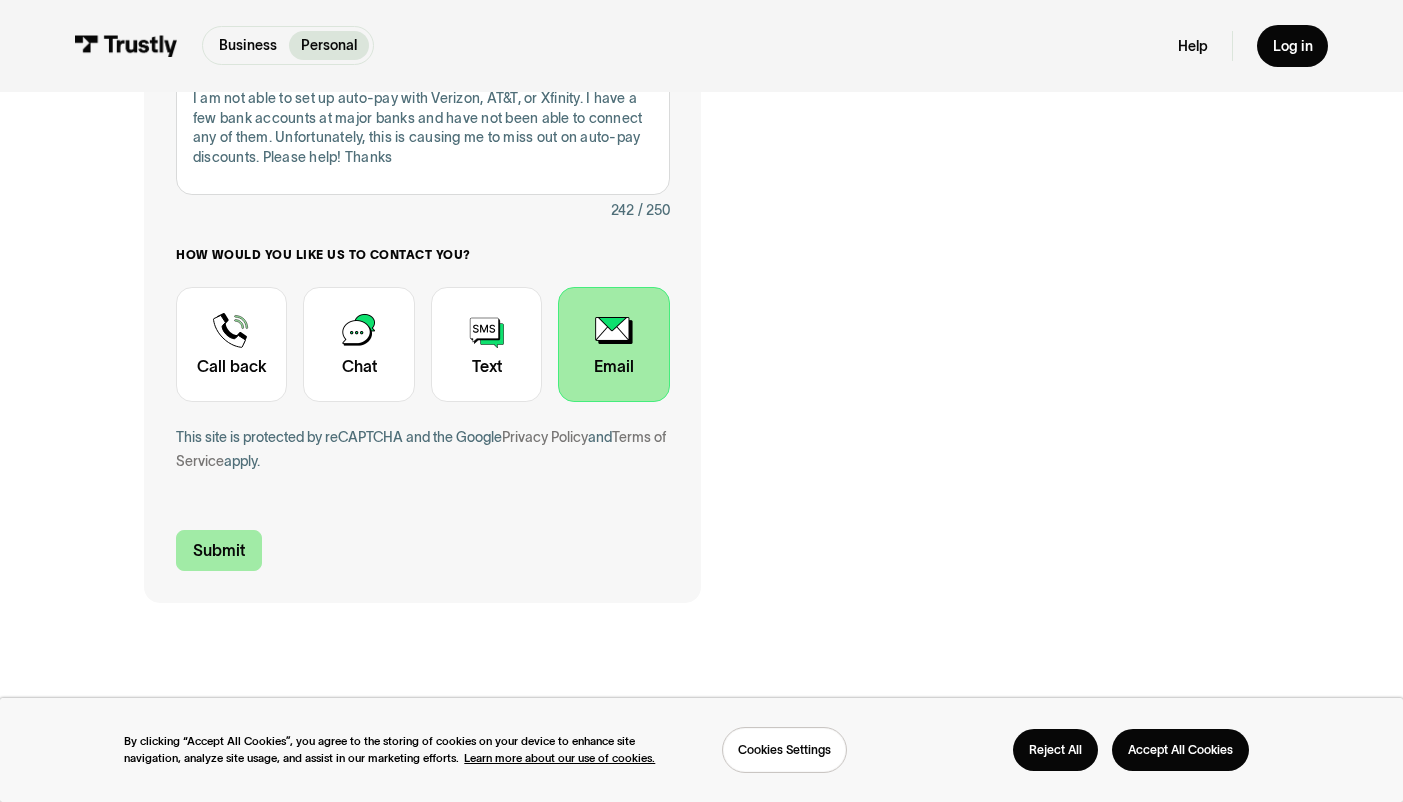 click on "Submit" at bounding box center [219, 551] 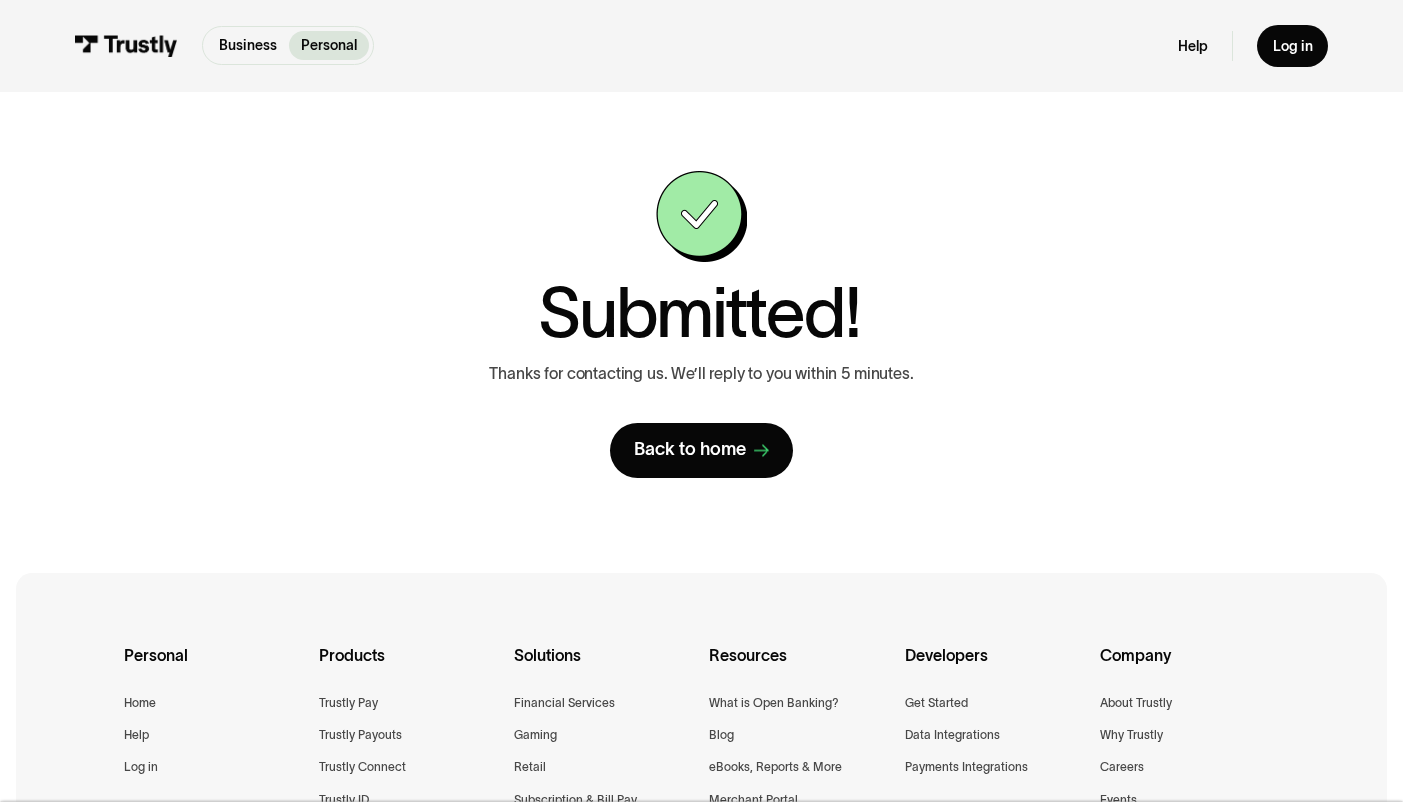 scroll, scrollTop: 0, scrollLeft: 0, axis: both 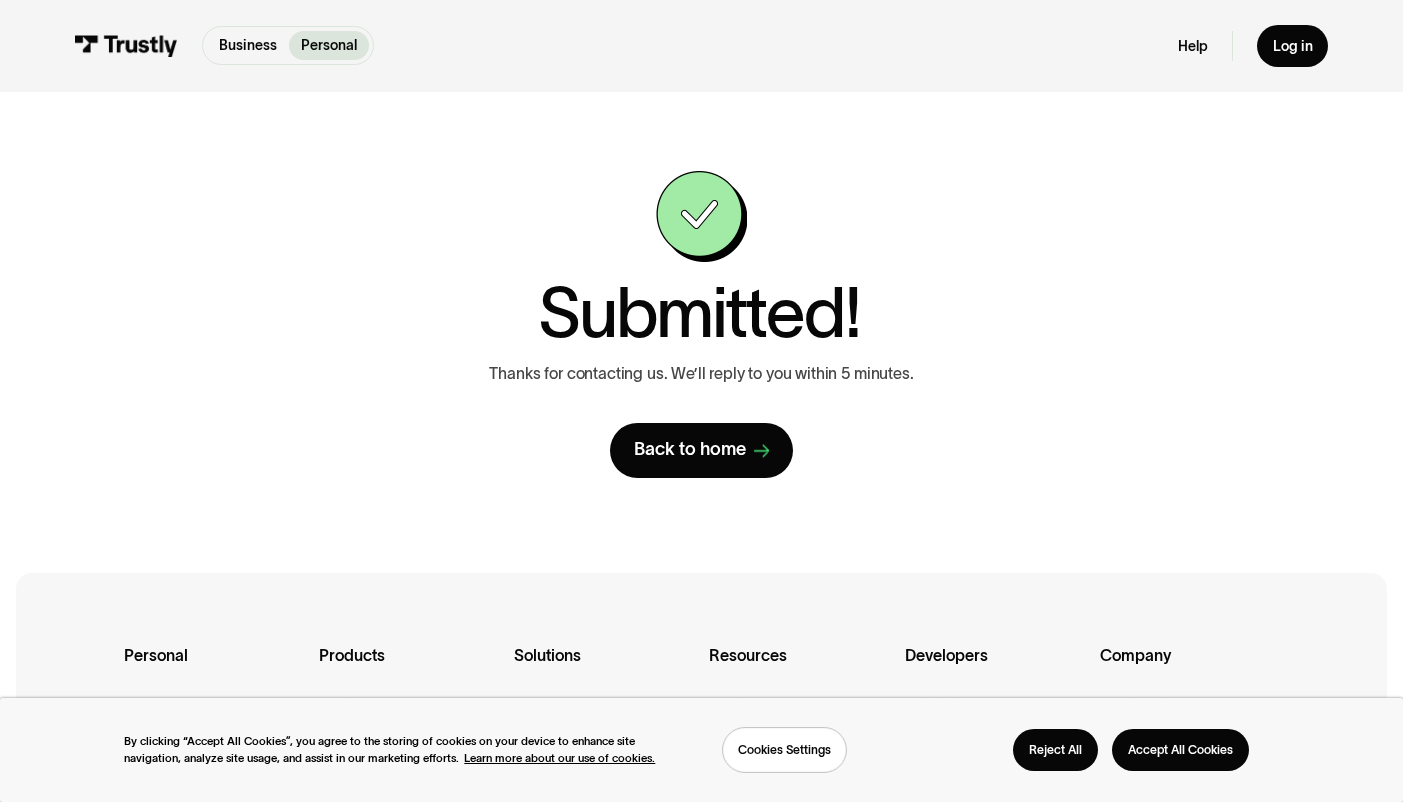 click on "Back to home" at bounding box center [690, 449] 